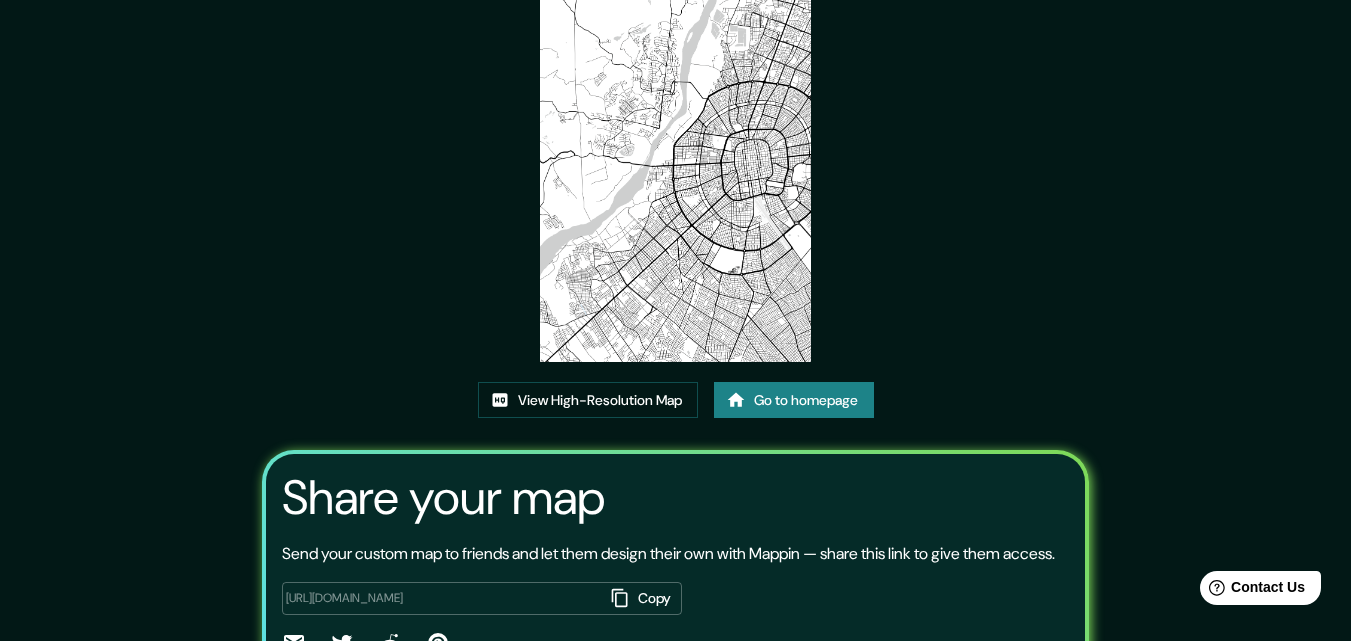 scroll, scrollTop: 244, scrollLeft: 0, axis: vertical 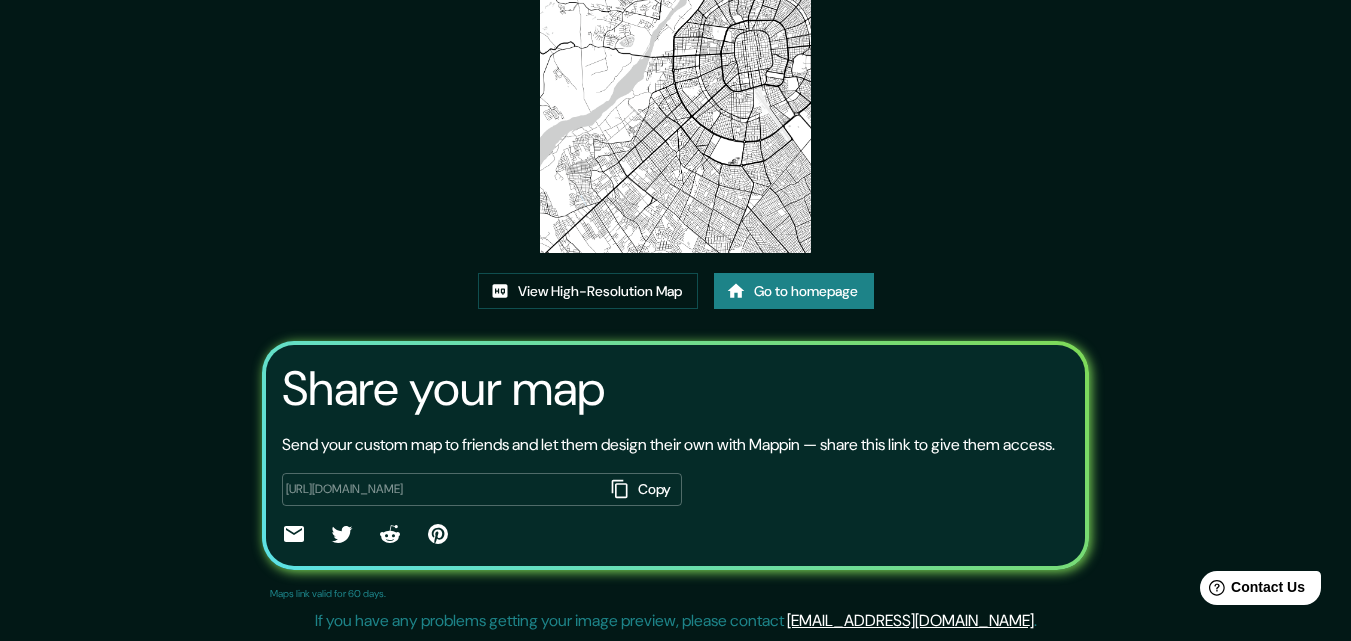 click on "Go to homepage" at bounding box center [794, 291] 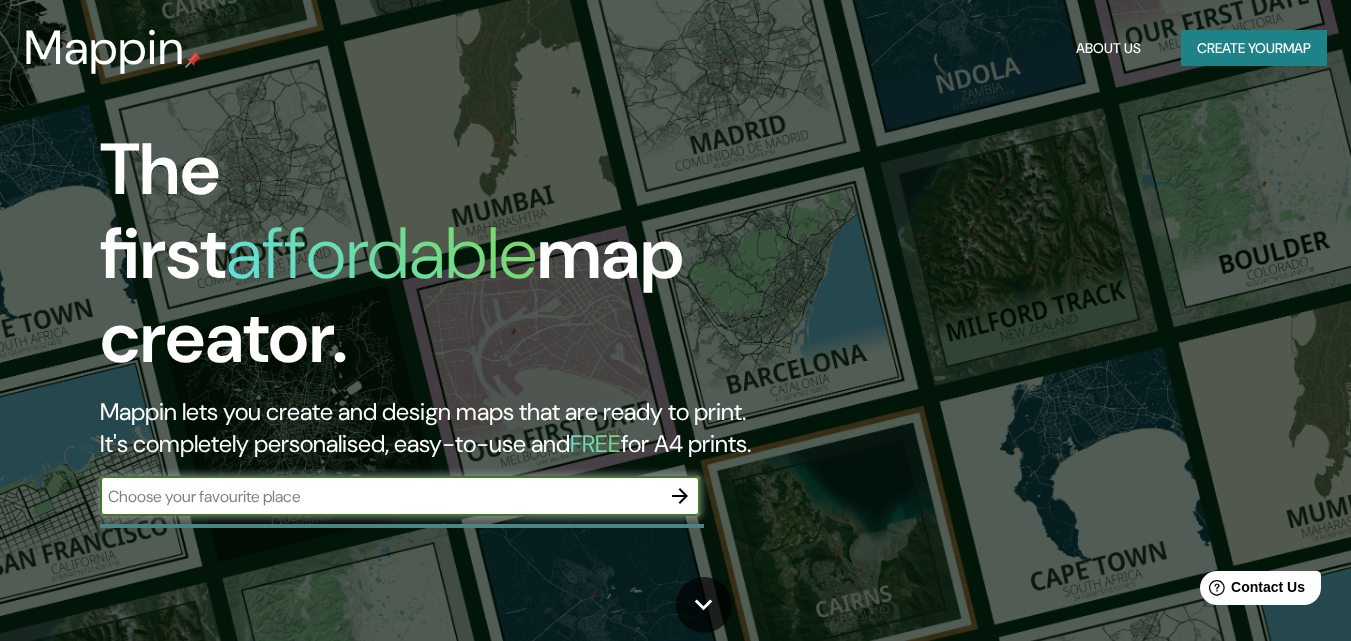 scroll, scrollTop: 267, scrollLeft: 0, axis: vertical 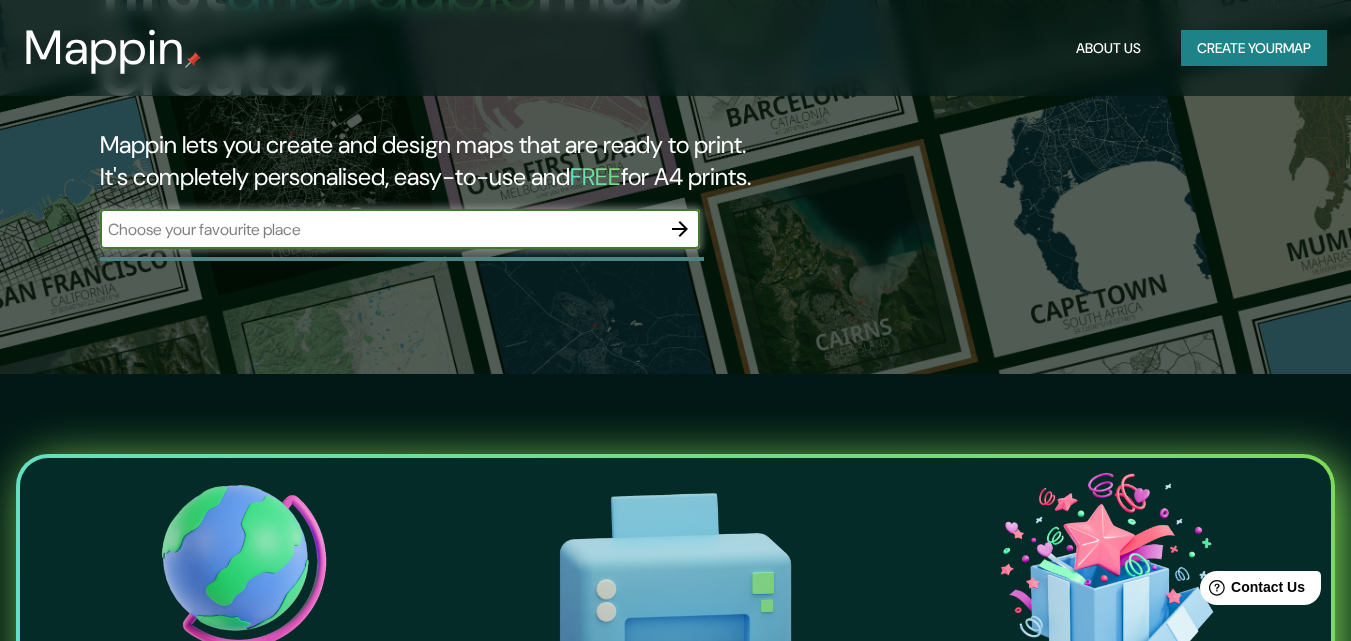click at bounding box center (380, 229) 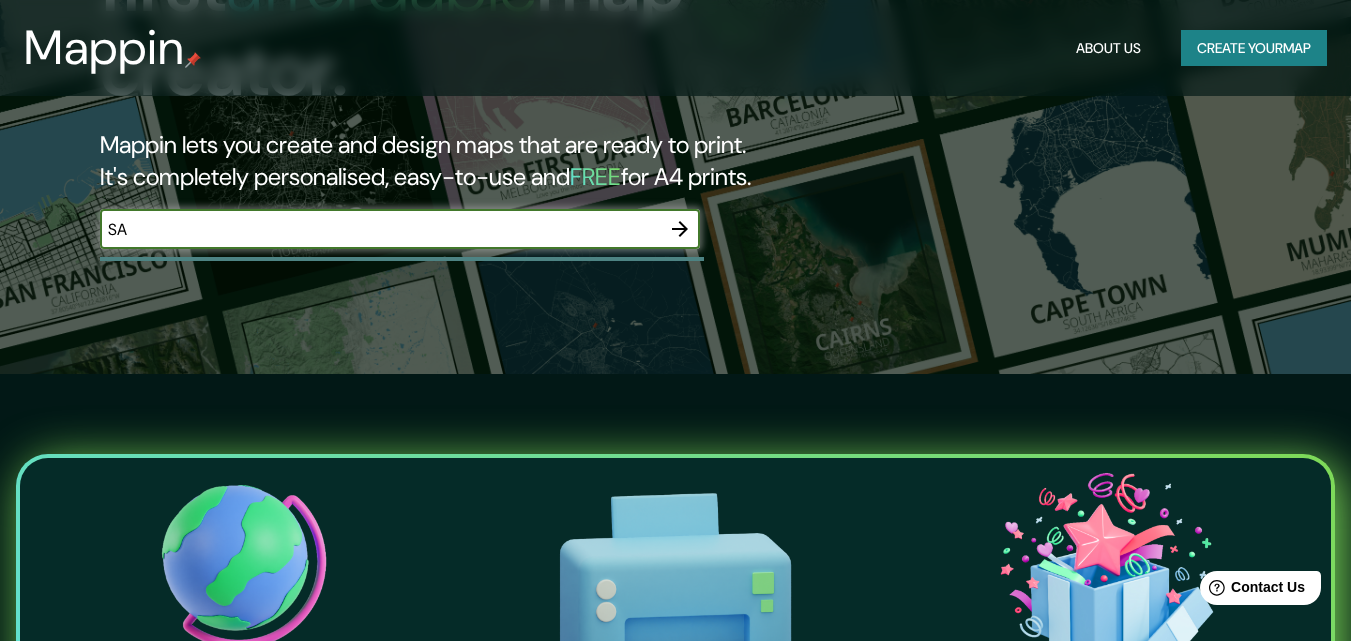 type on "S" 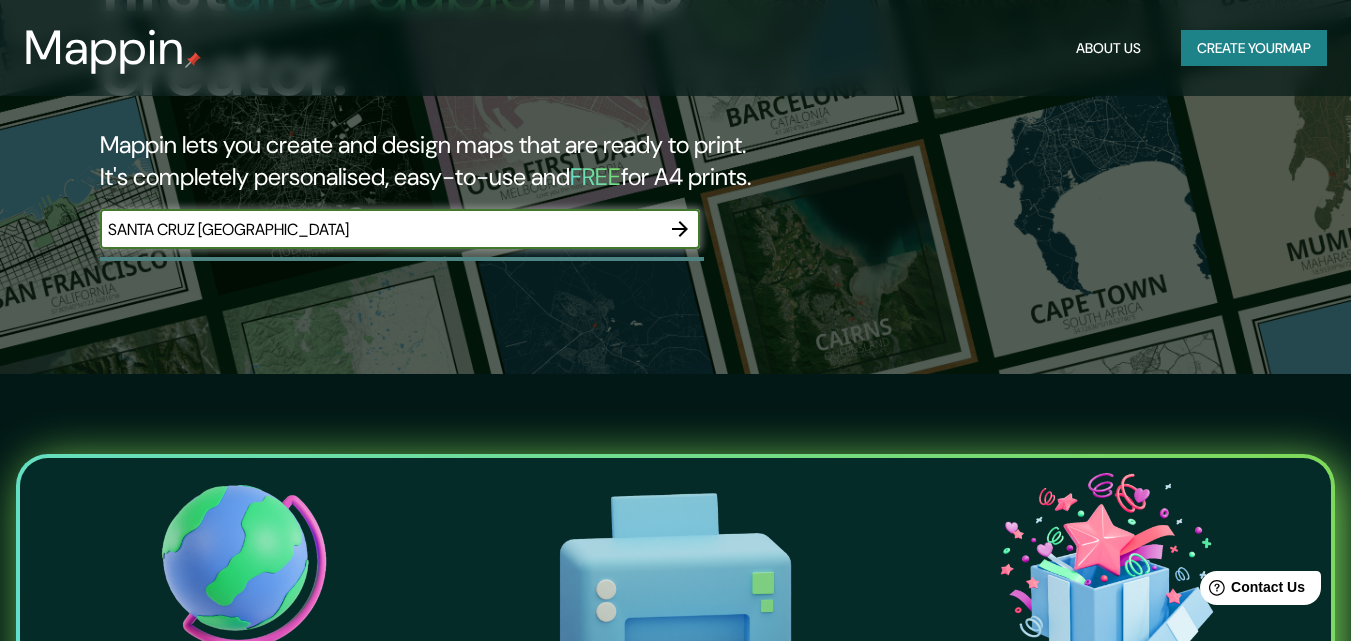 type on "SANTA CRUZ [GEOGRAPHIC_DATA]" 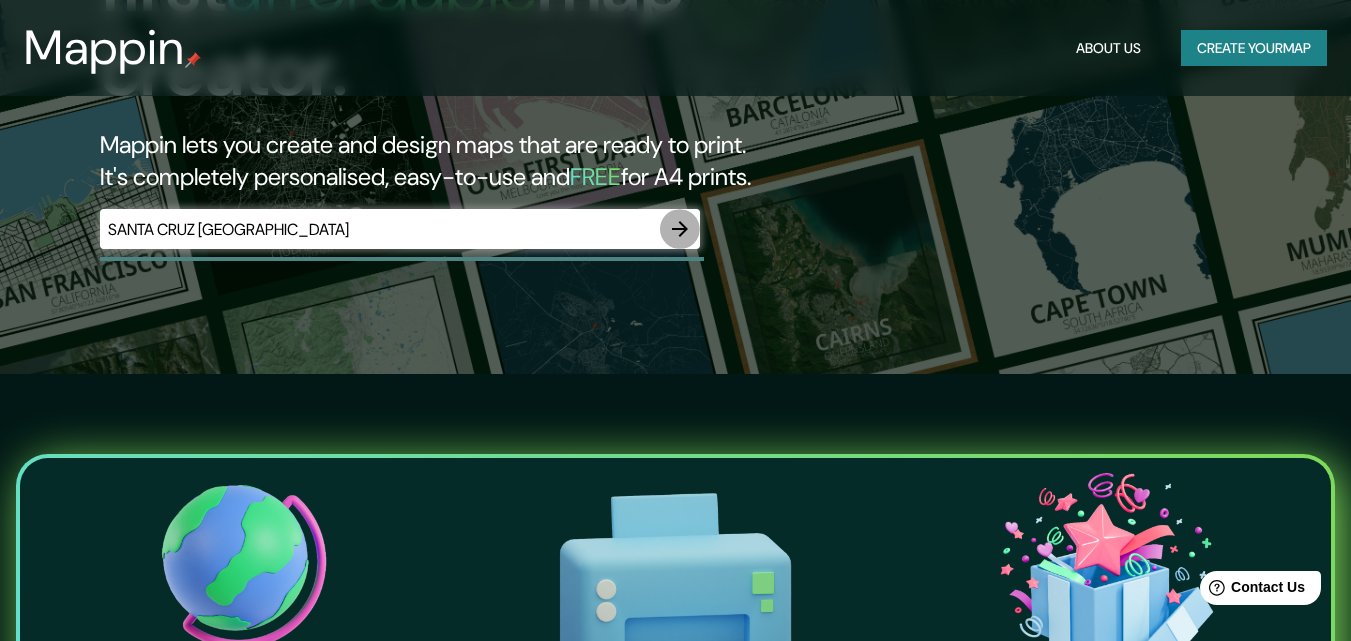 click 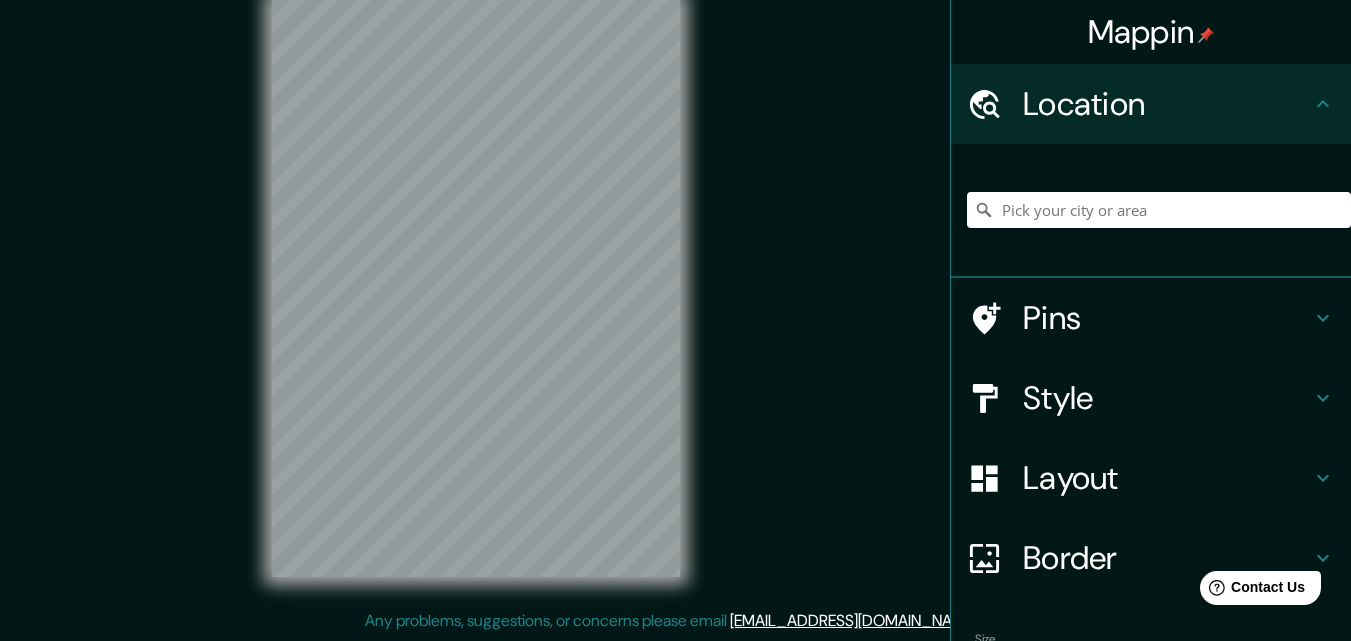 scroll, scrollTop: 0, scrollLeft: 0, axis: both 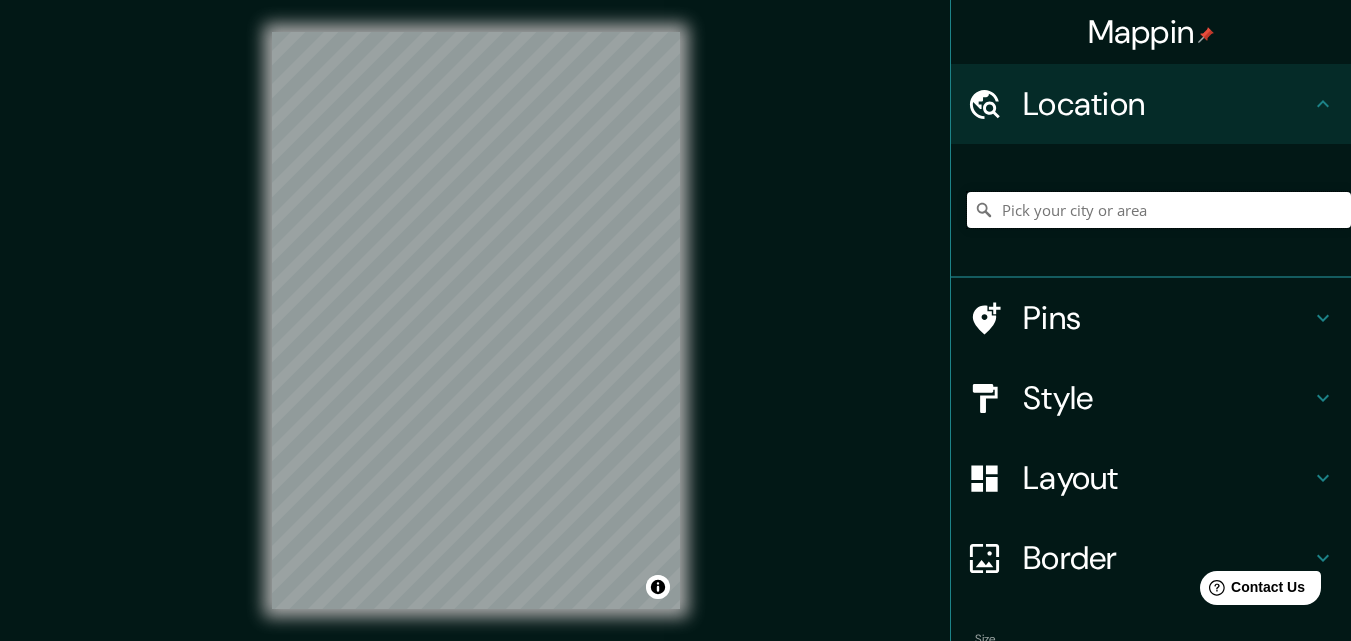 click at bounding box center (1159, 210) 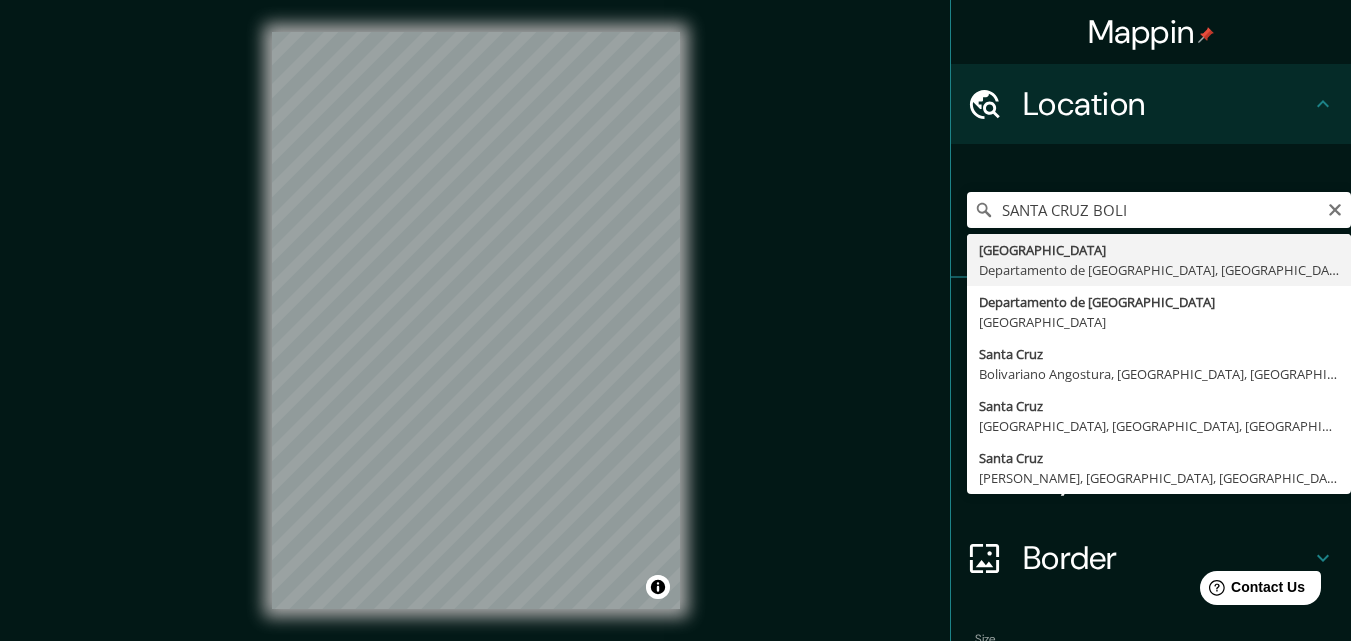 type on "[GEOGRAPHIC_DATA], [GEOGRAPHIC_DATA], [GEOGRAPHIC_DATA]" 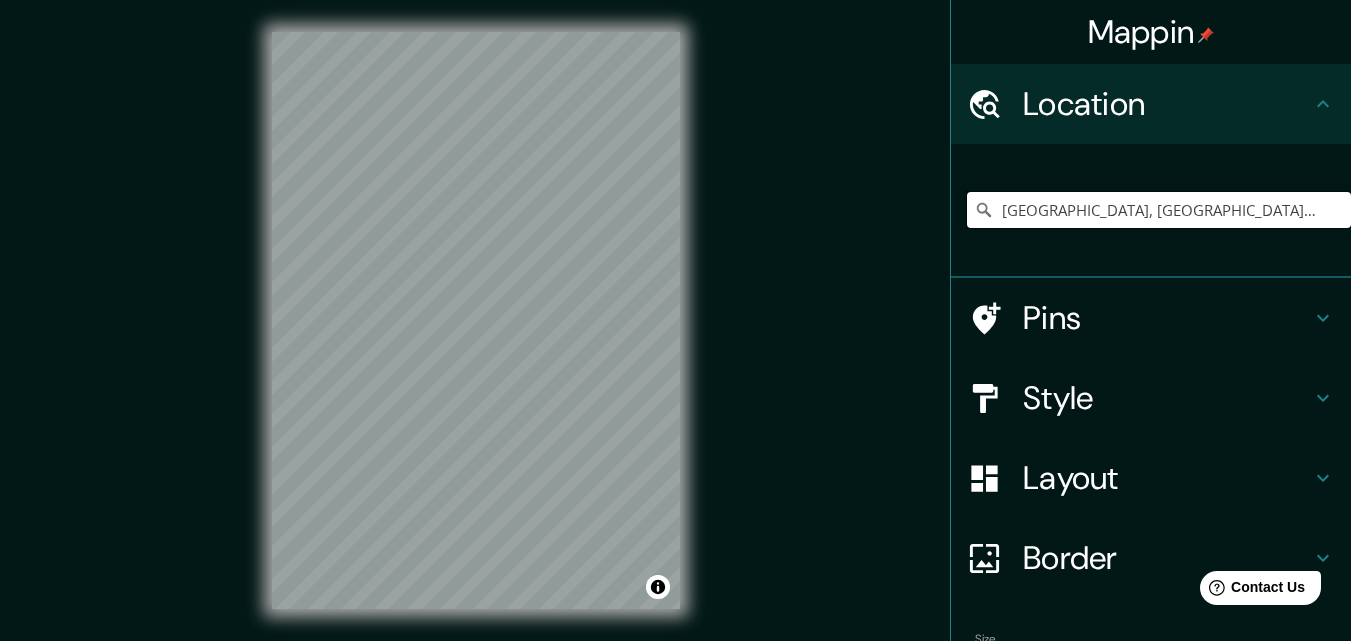 scroll, scrollTop: 0, scrollLeft: 0, axis: both 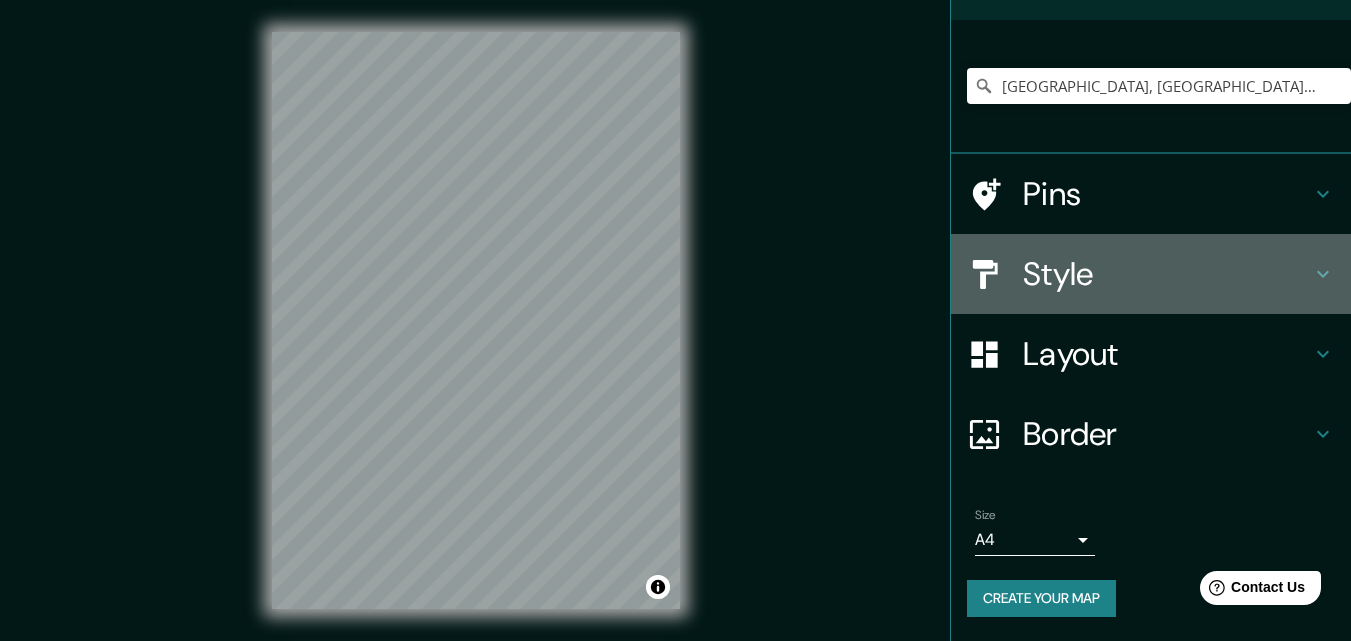 click 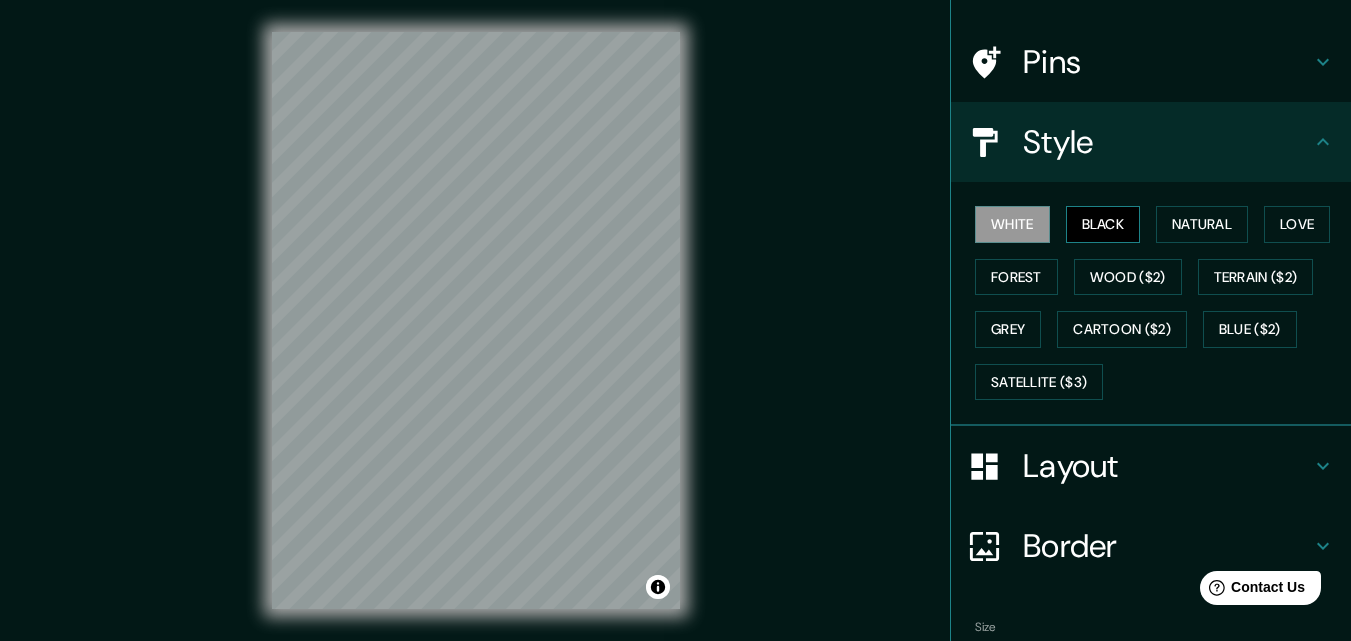 click on "Black" at bounding box center (1103, 224) 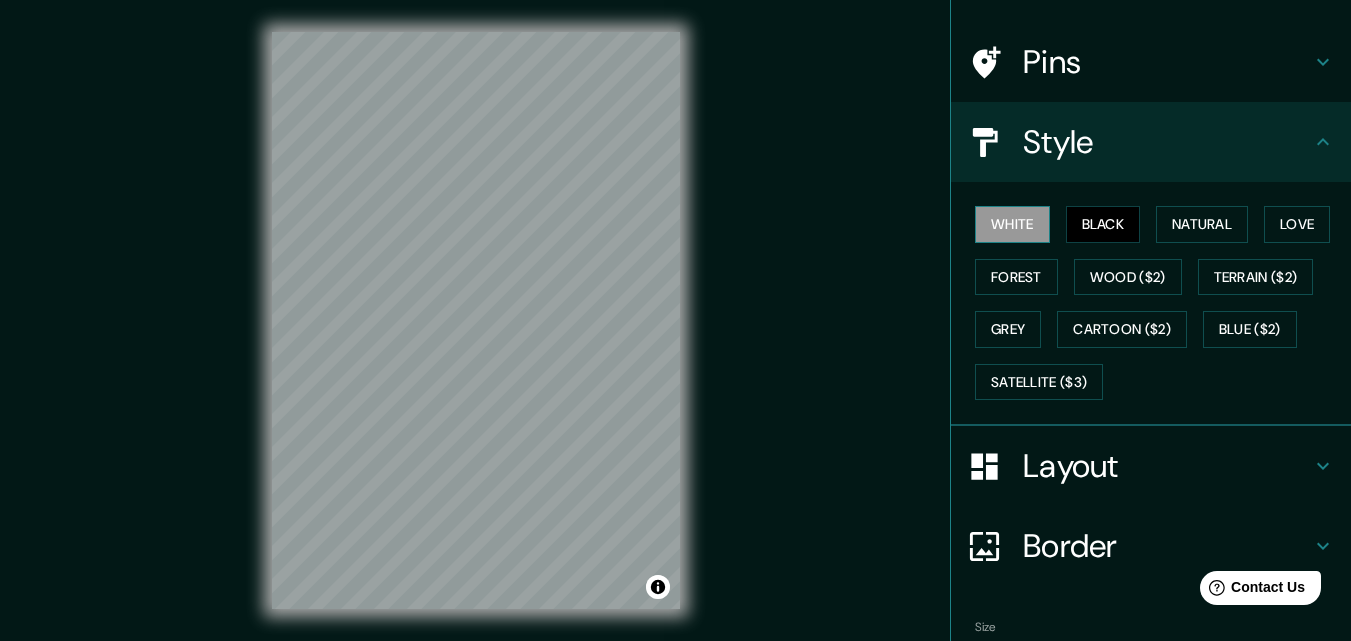 click on "White" at bounding box center [1012, 224] 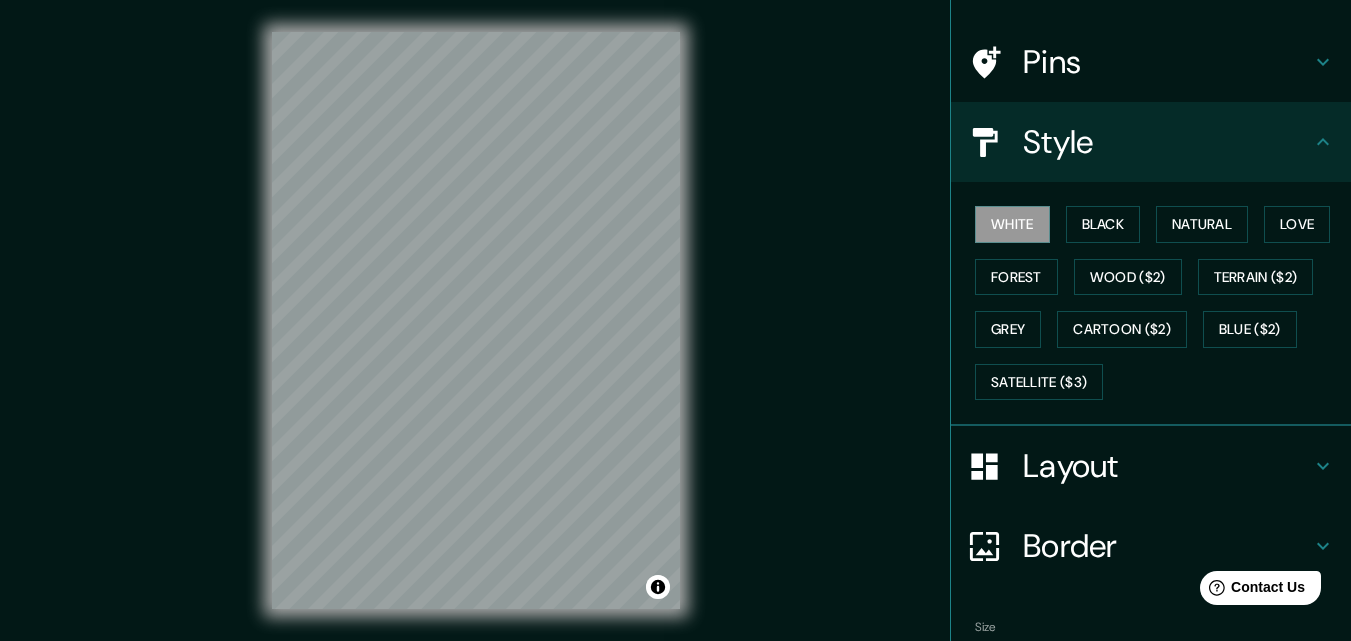 scroll, scrollTop: 236, scrollLeft: 0, axis: vertical 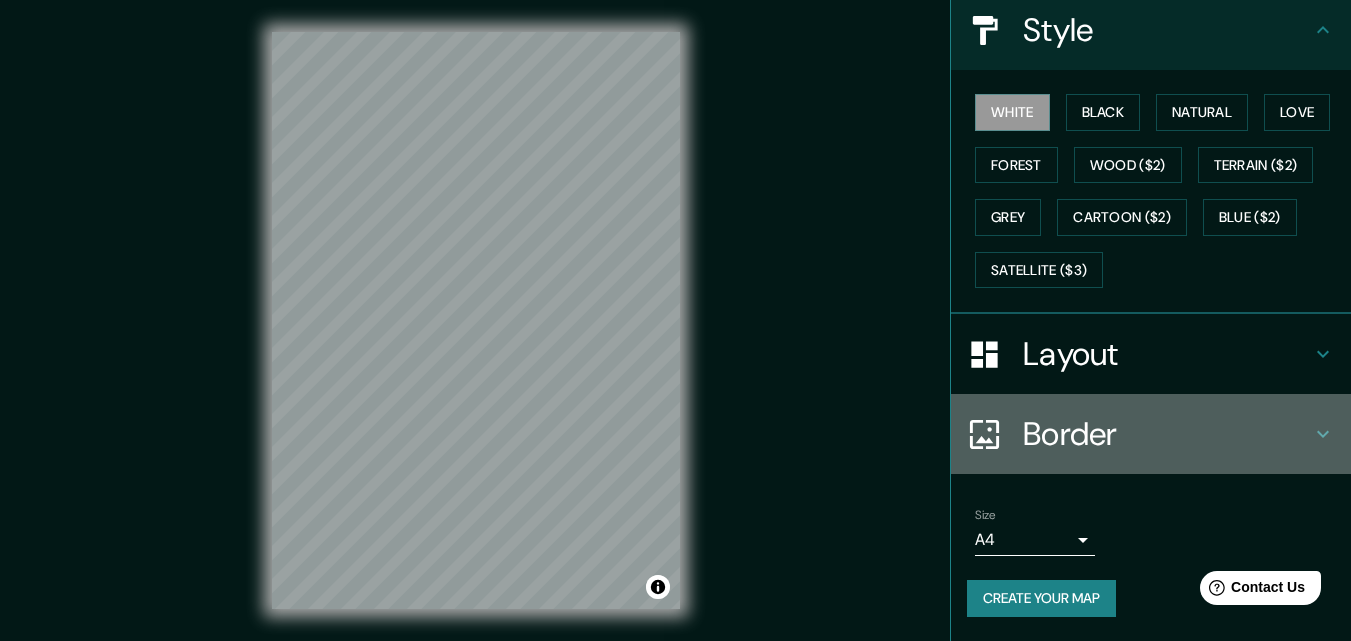 click on "Border" at bounding box center (1167, 434) 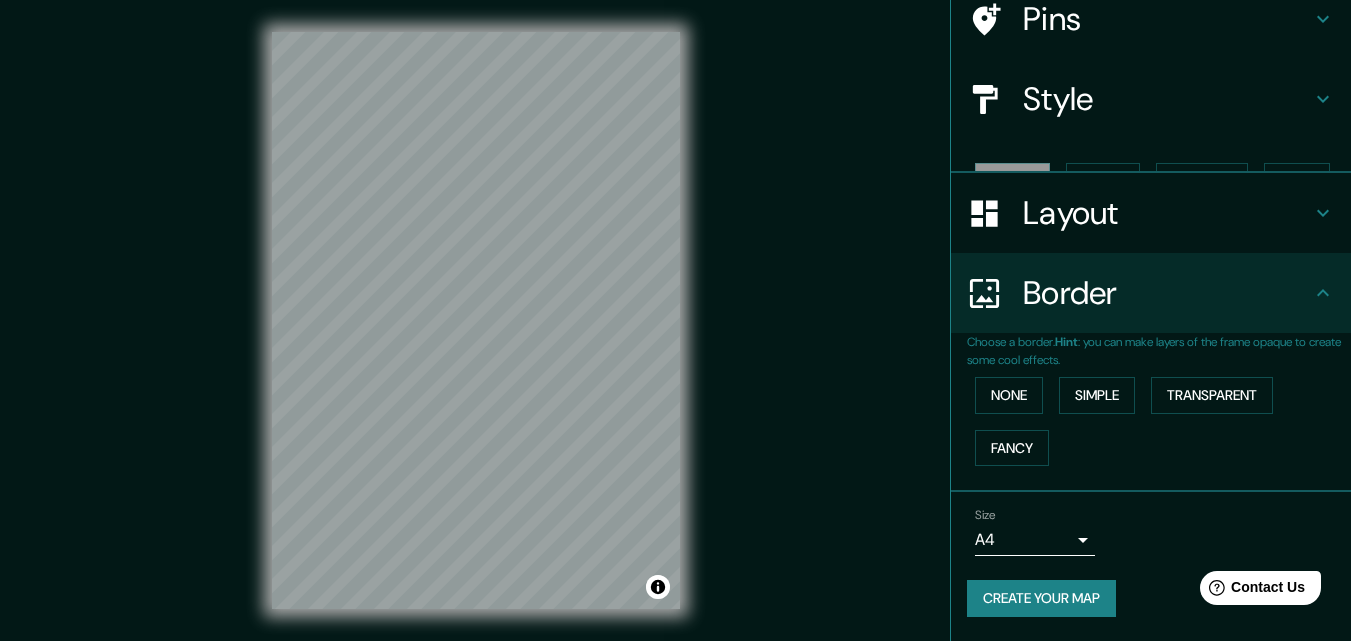 scroll, scrollTop: 133, scrollLeft: 0, axis: vertical 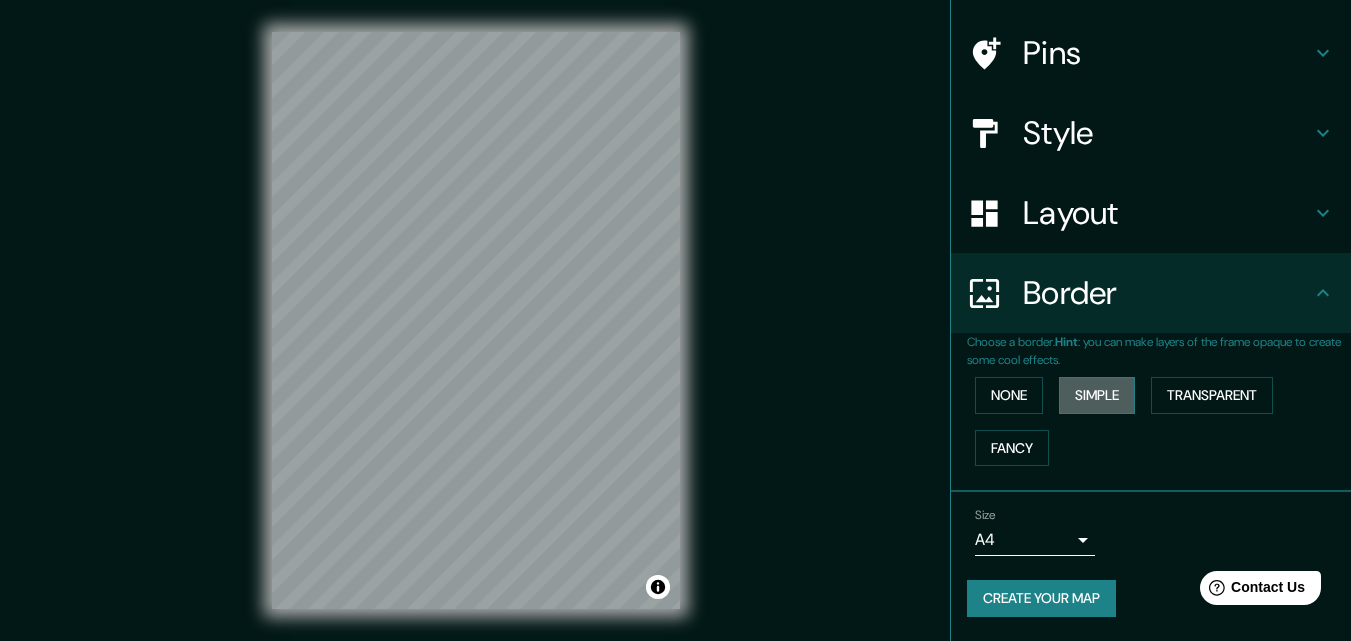 click on "Simple" at bounding box center (1097, 395) 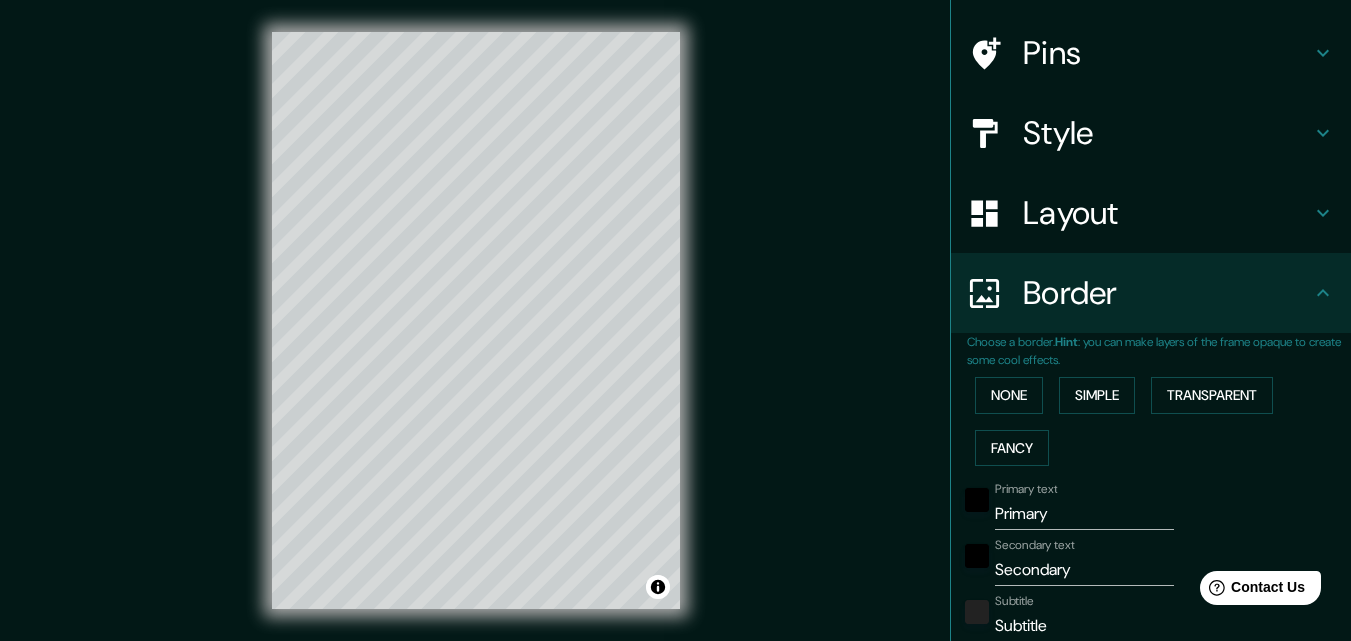 click on "None Simple Transparent Fancy" at bounding box center [1159, 421] 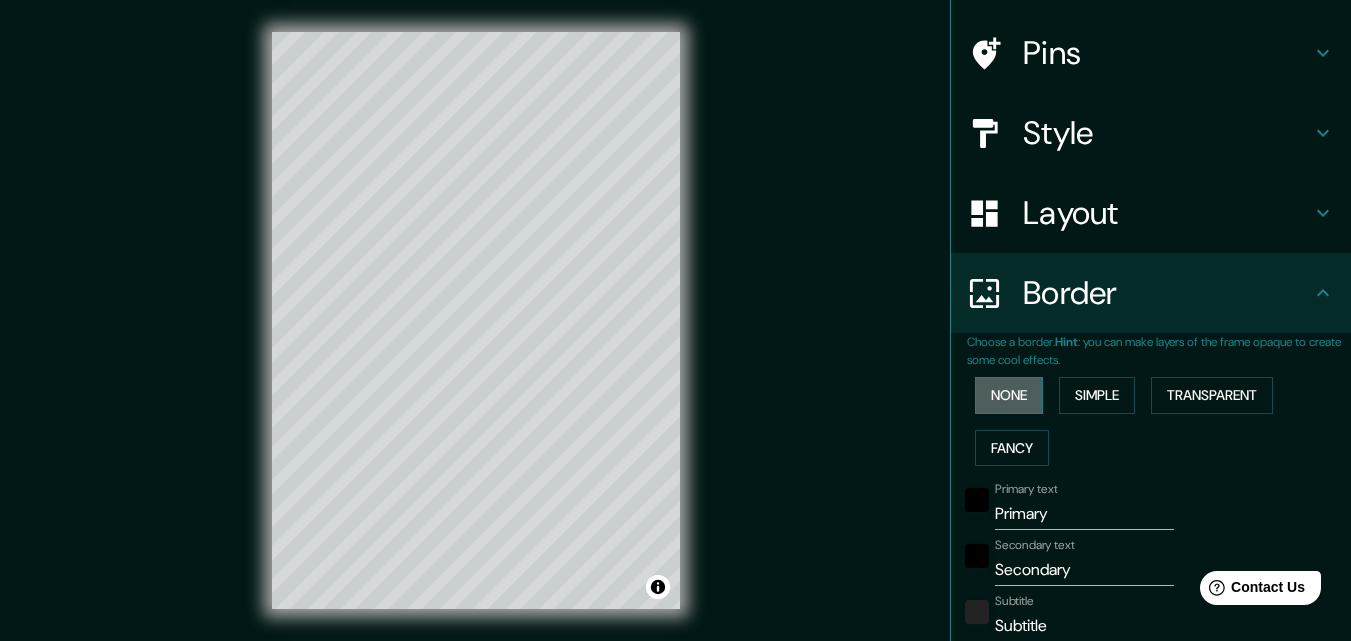click on "None" at bounding box center [1009, 395] 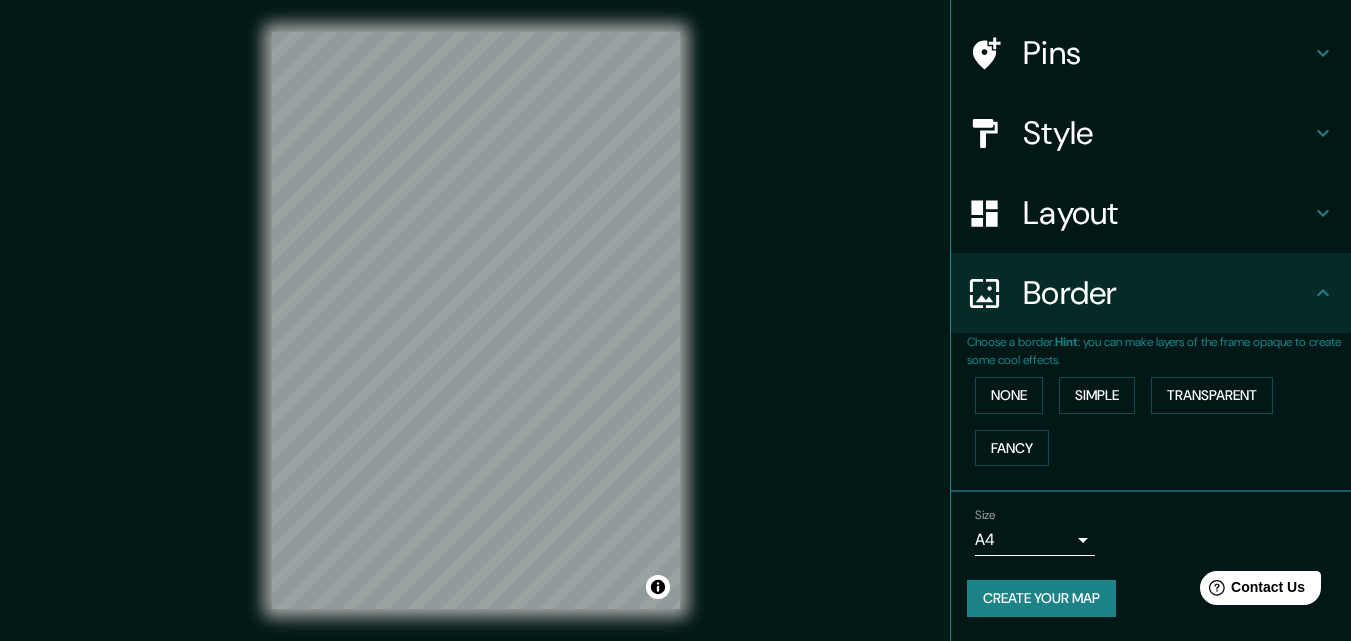 click on "None Simple Transparent Fancy" at bounding box center (1159, 421) 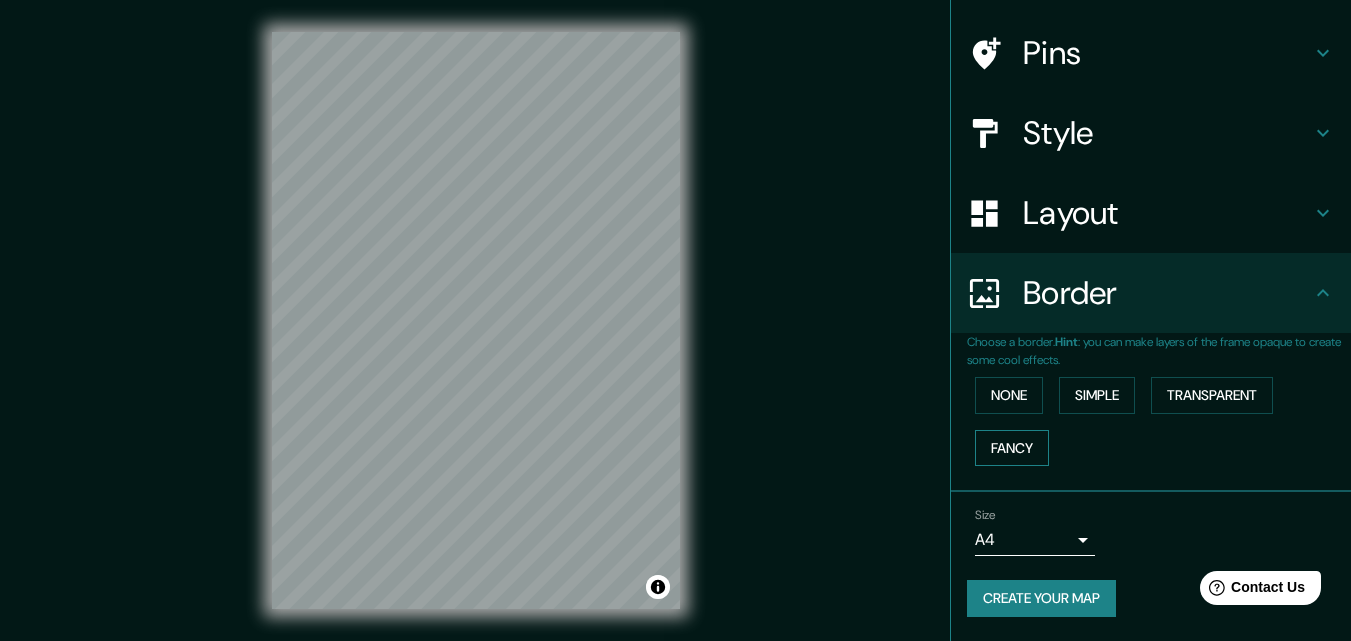 click on "Fancy" at bounding box center [1012, 448] 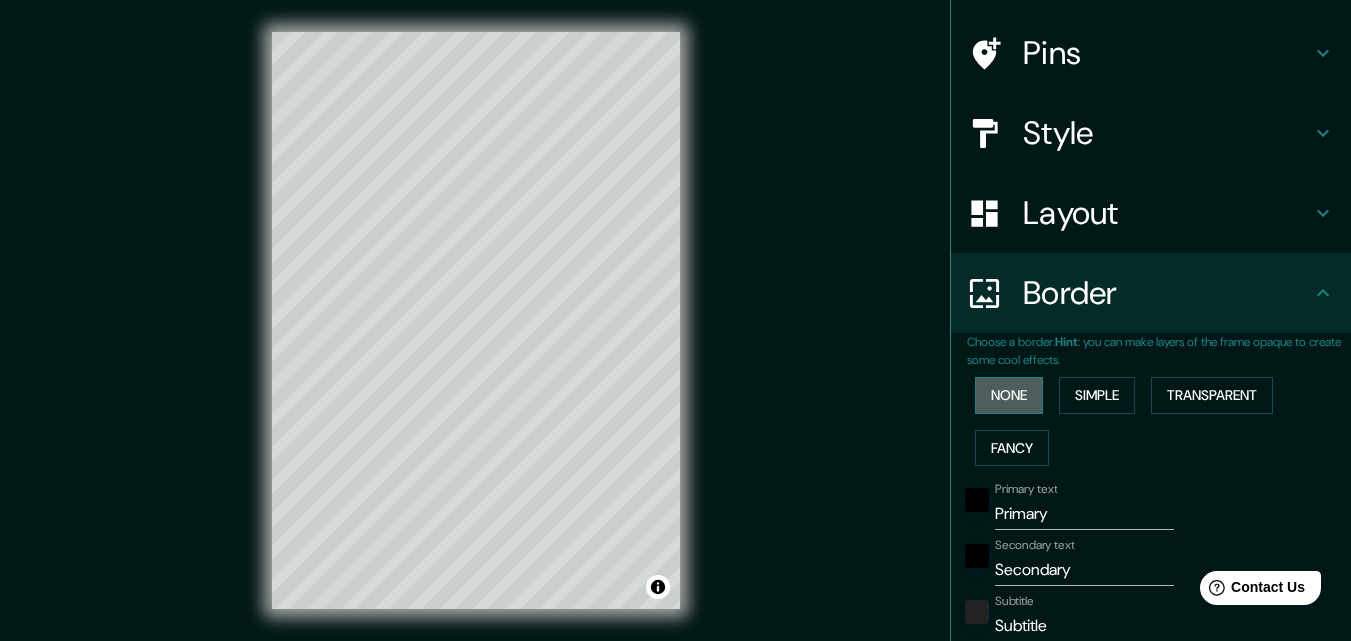 click on "None" at bounding box center (1009, 395) 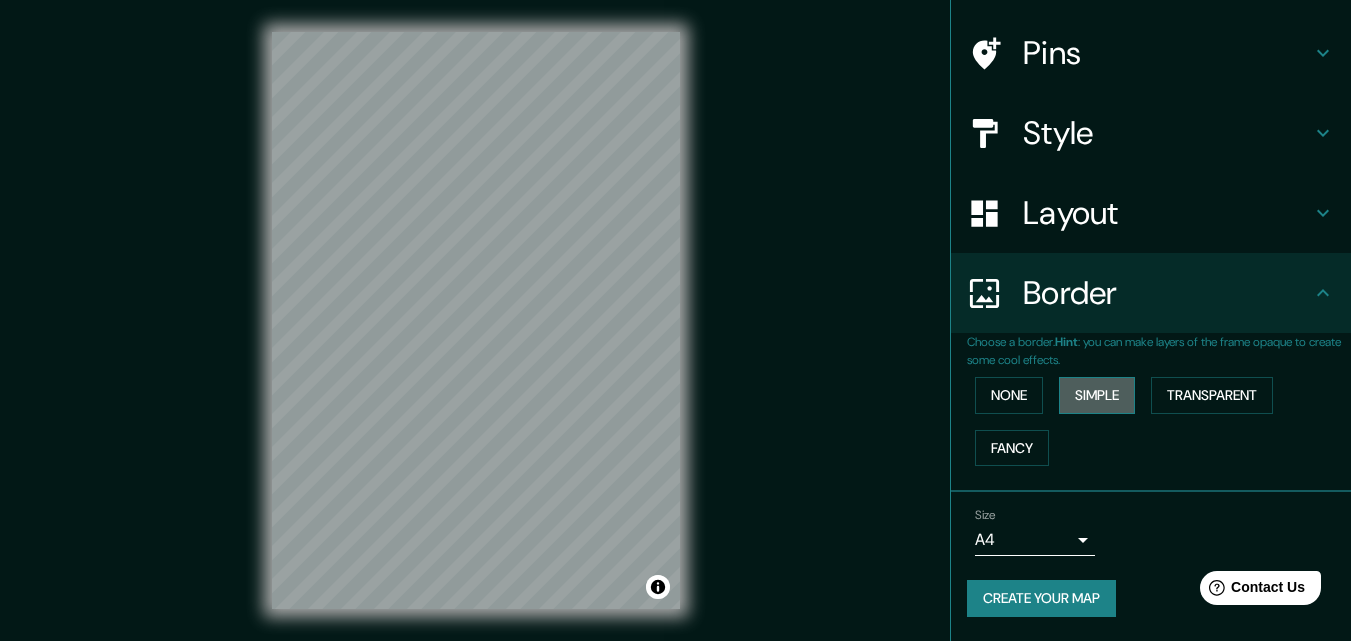 click on "Simple" at bounding box center (1097, 395) 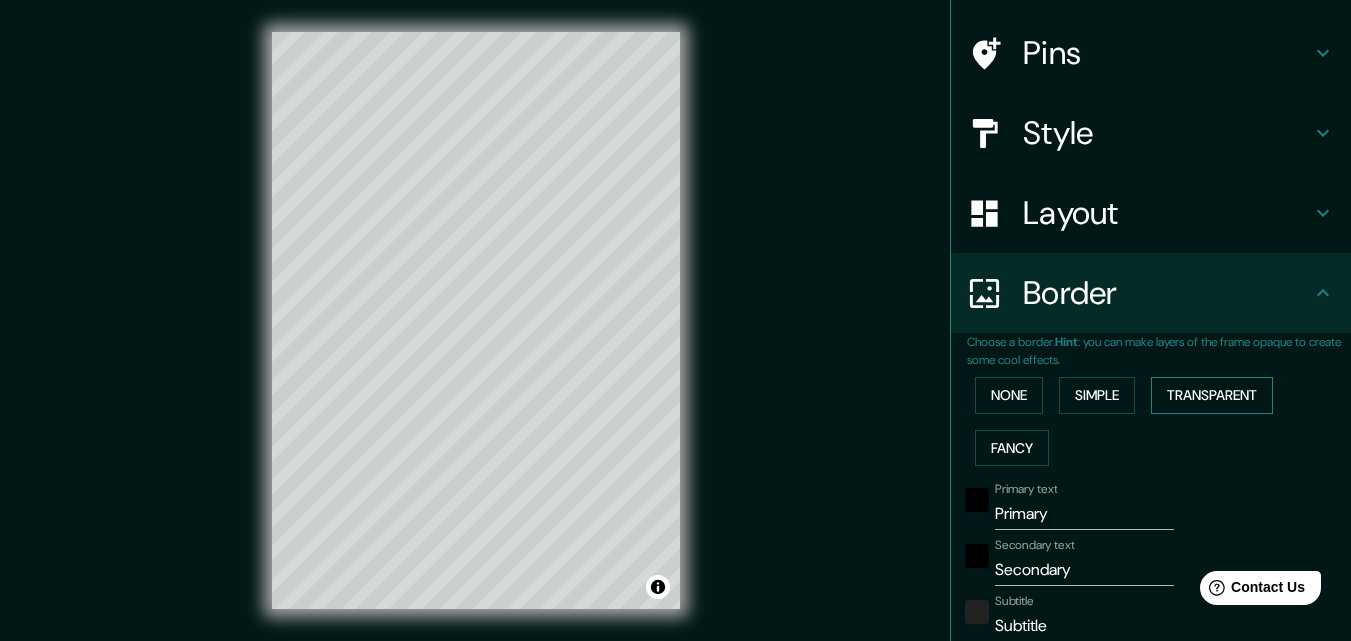 click on "Transparent" at bounding box center [1212, 395] 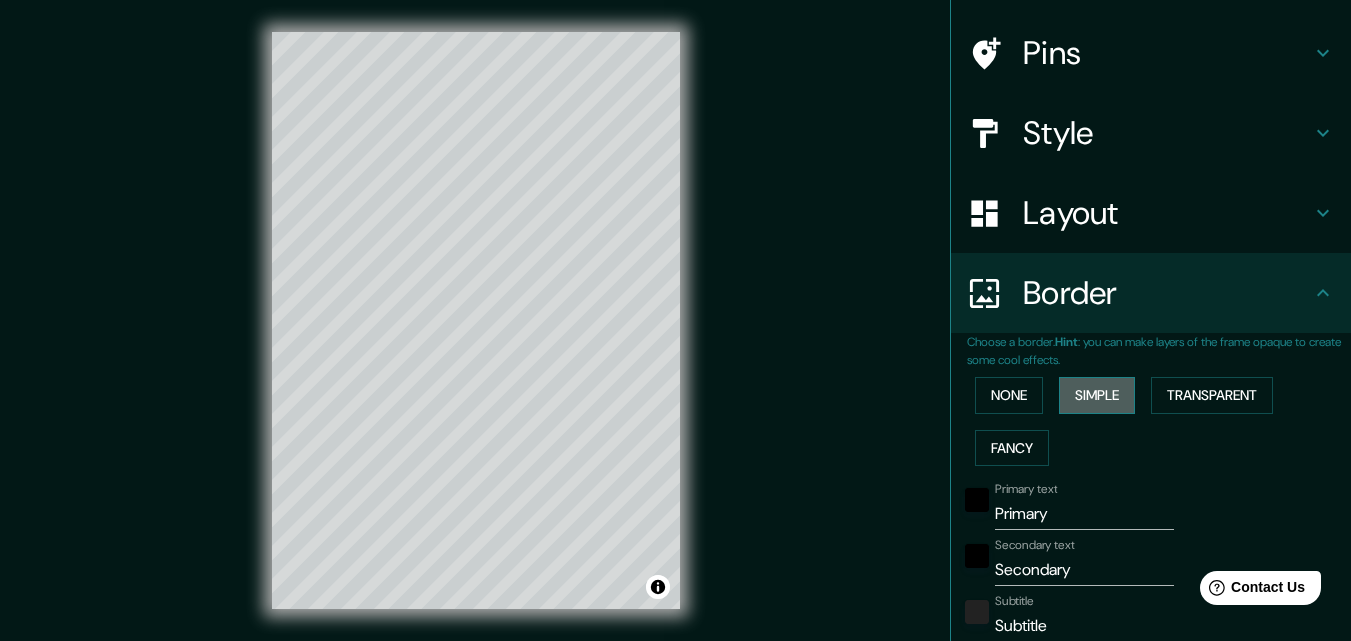click on "Simple" at bounding box center [1097, 395] 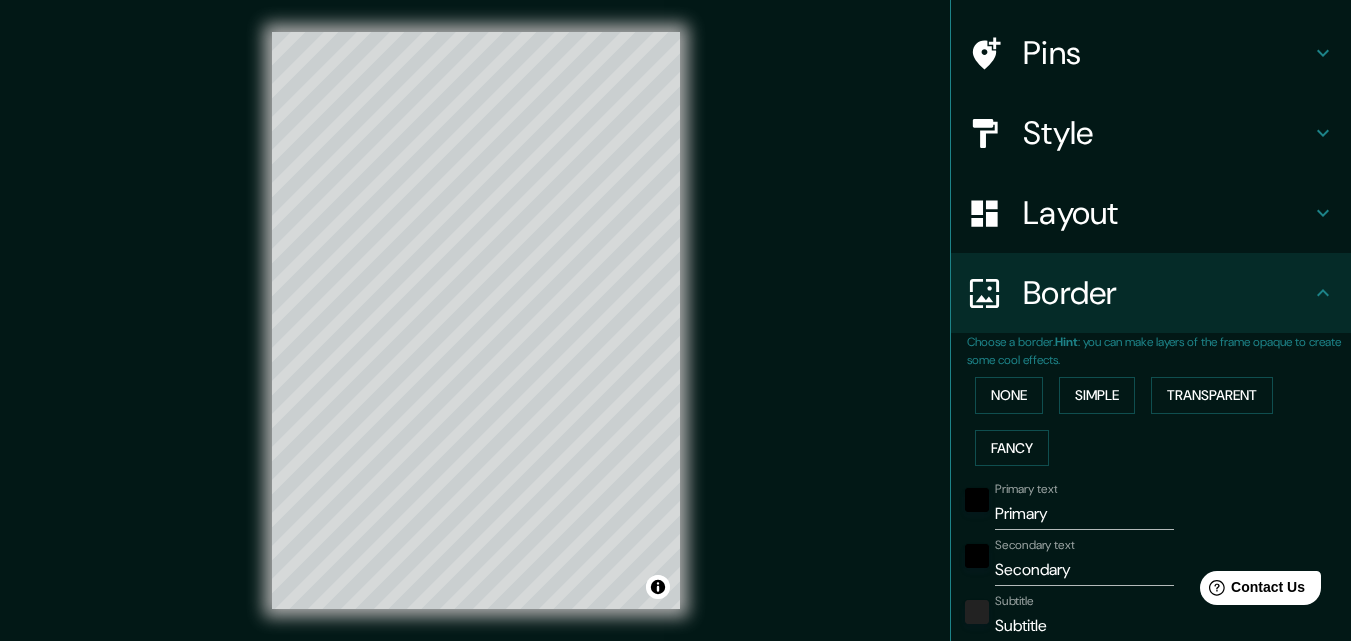 click on "None Simple Transparent Fancy" at bounding box center [1159, 421] 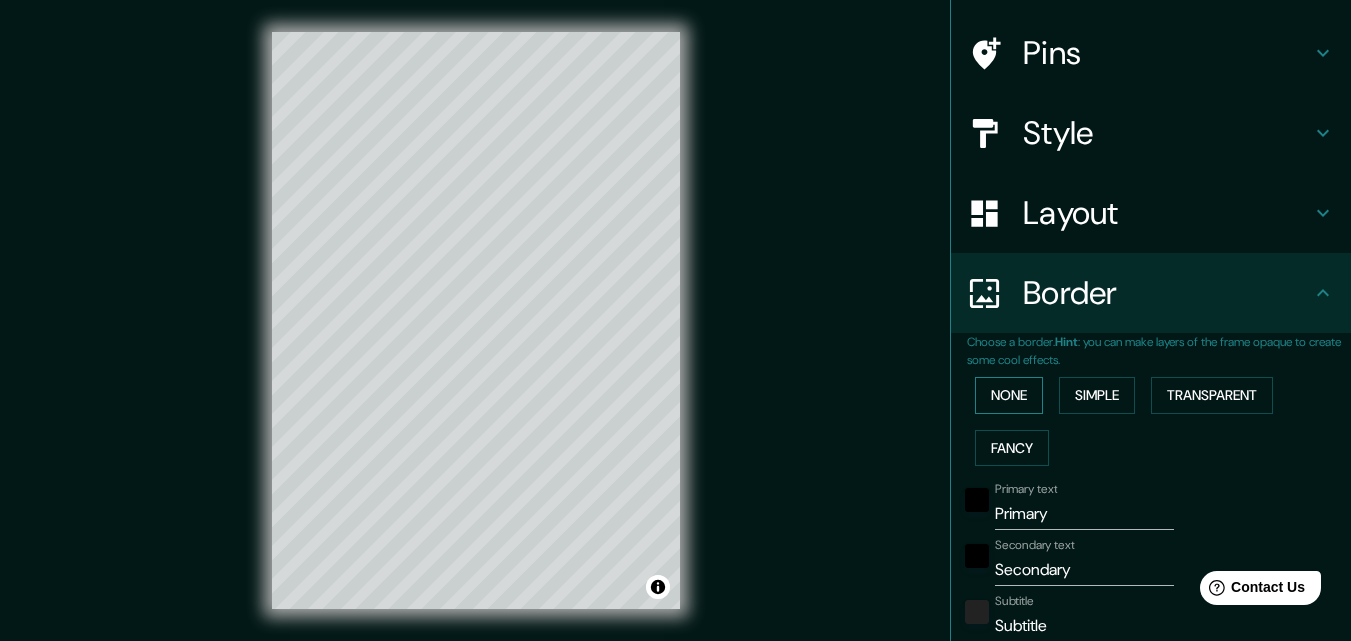 click on "None" at bounding box center [1009, 395] 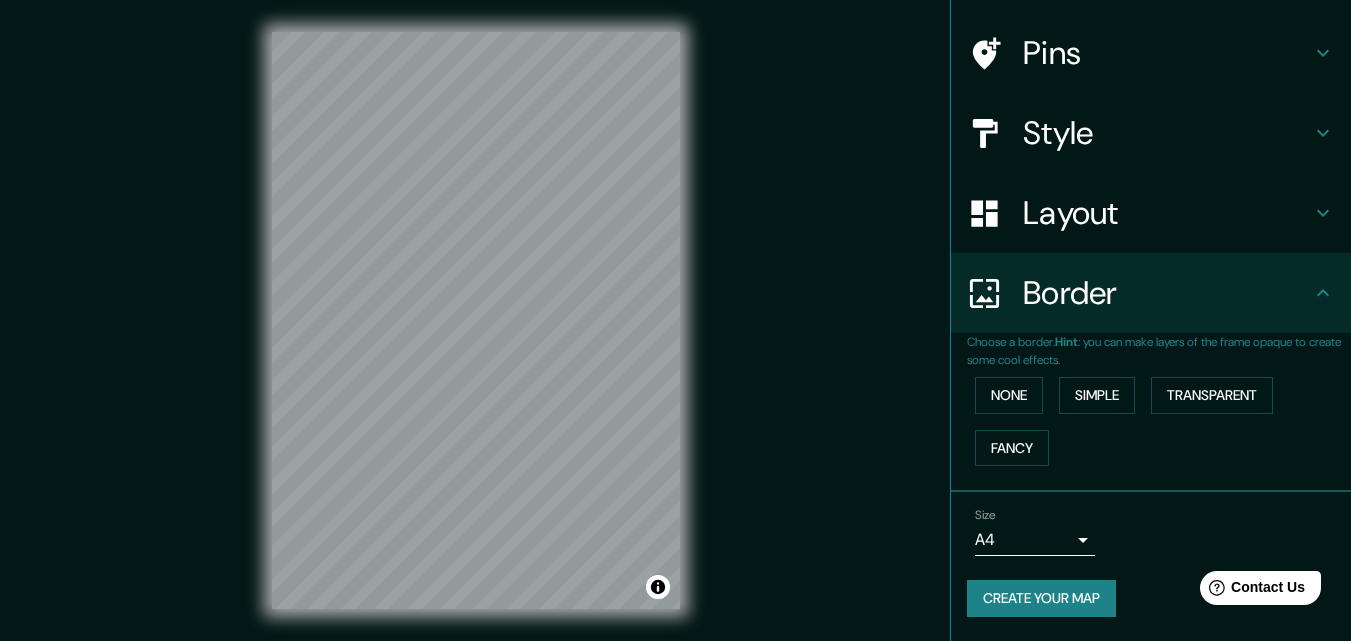 click on "Border" at bounding box center [1167, 293] 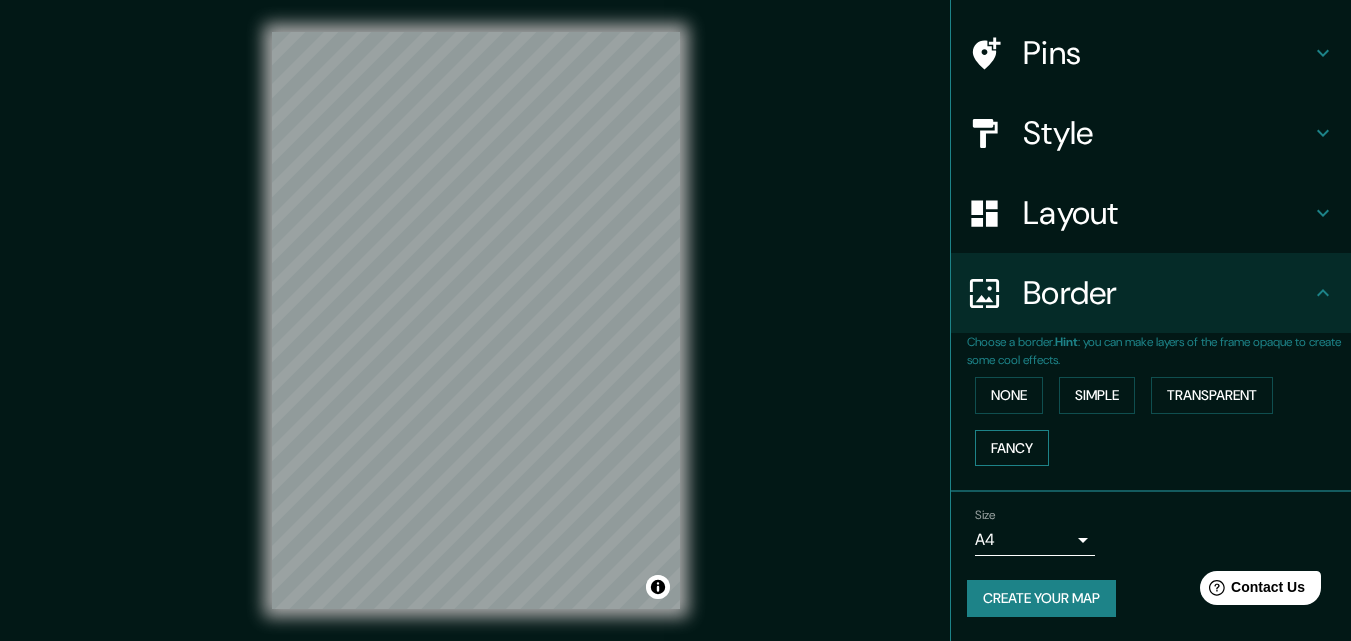 click on "Fancy" at bounding box center (1012, 448) 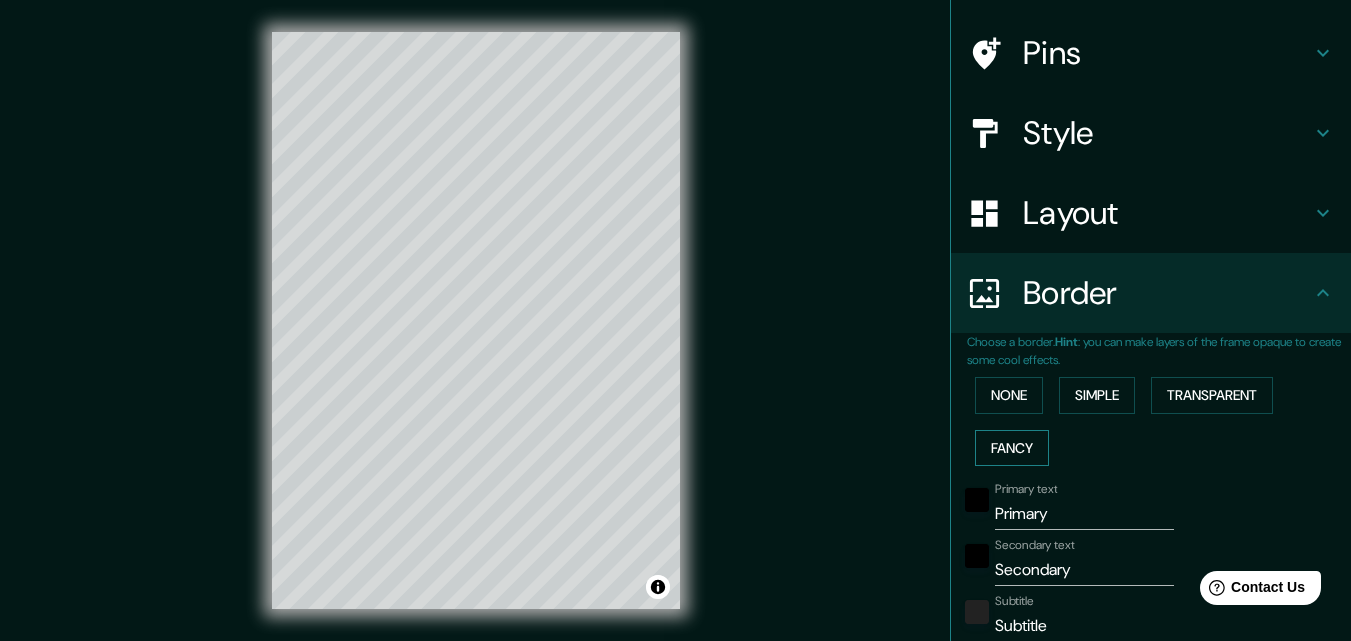 click on "Fancy" at bounding box center [1012, 448] 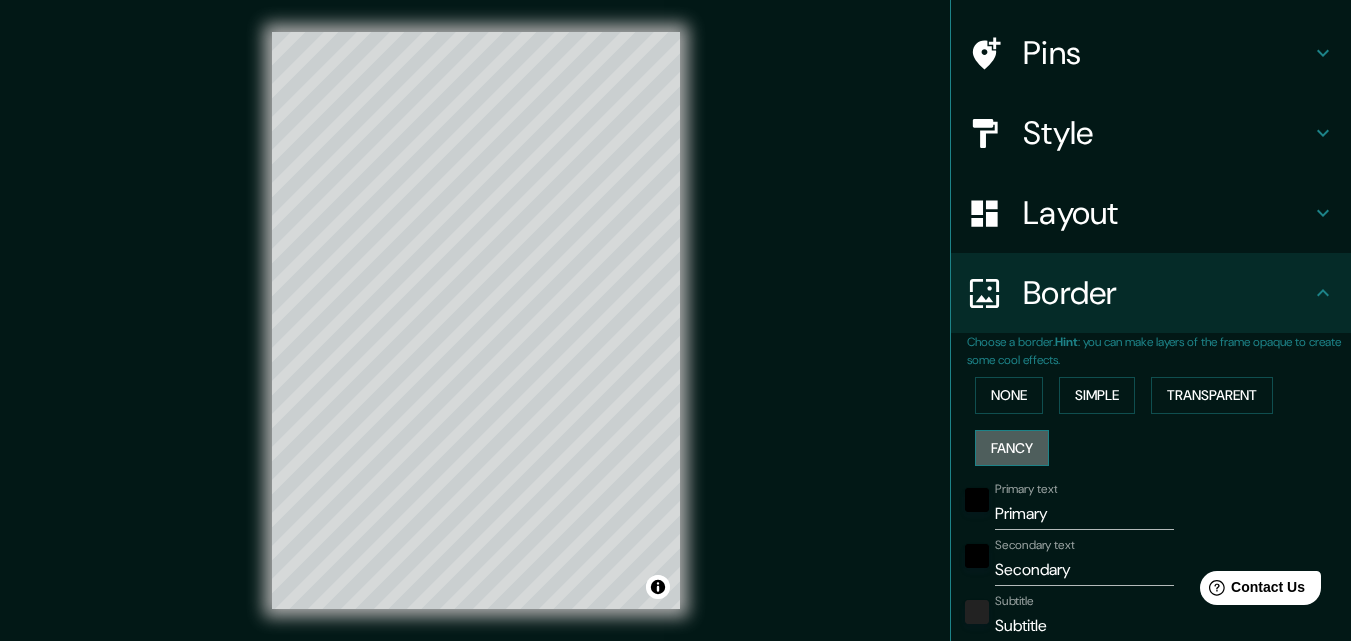 click on "Fancy" at bounding box center [1012, 448] 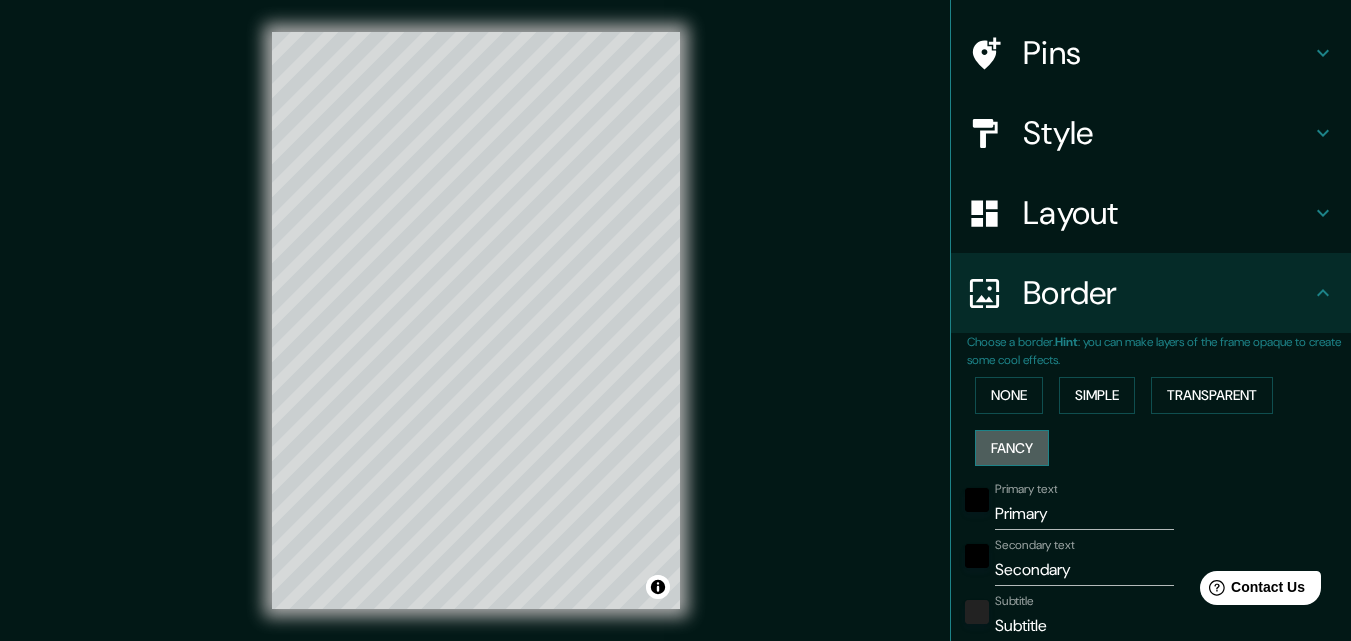 type on "163" 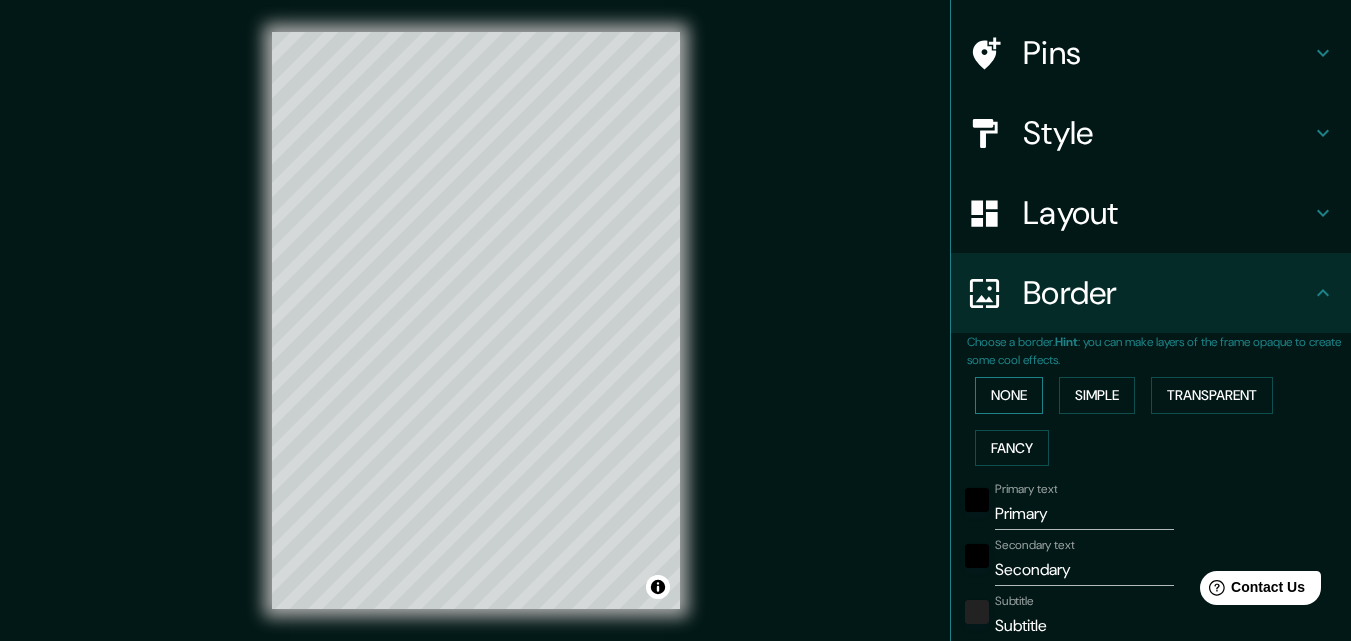 click on "None" at bounding box center [1009, 395] 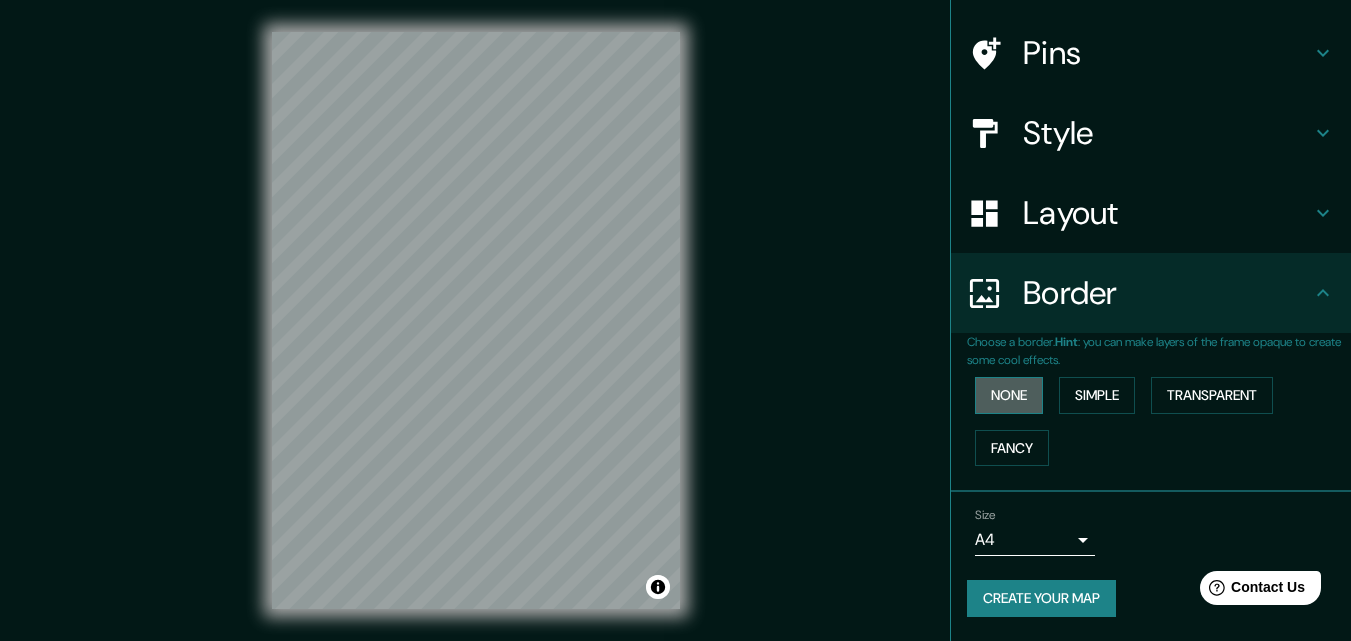 click on "None" at bounding box center (1009, 395) 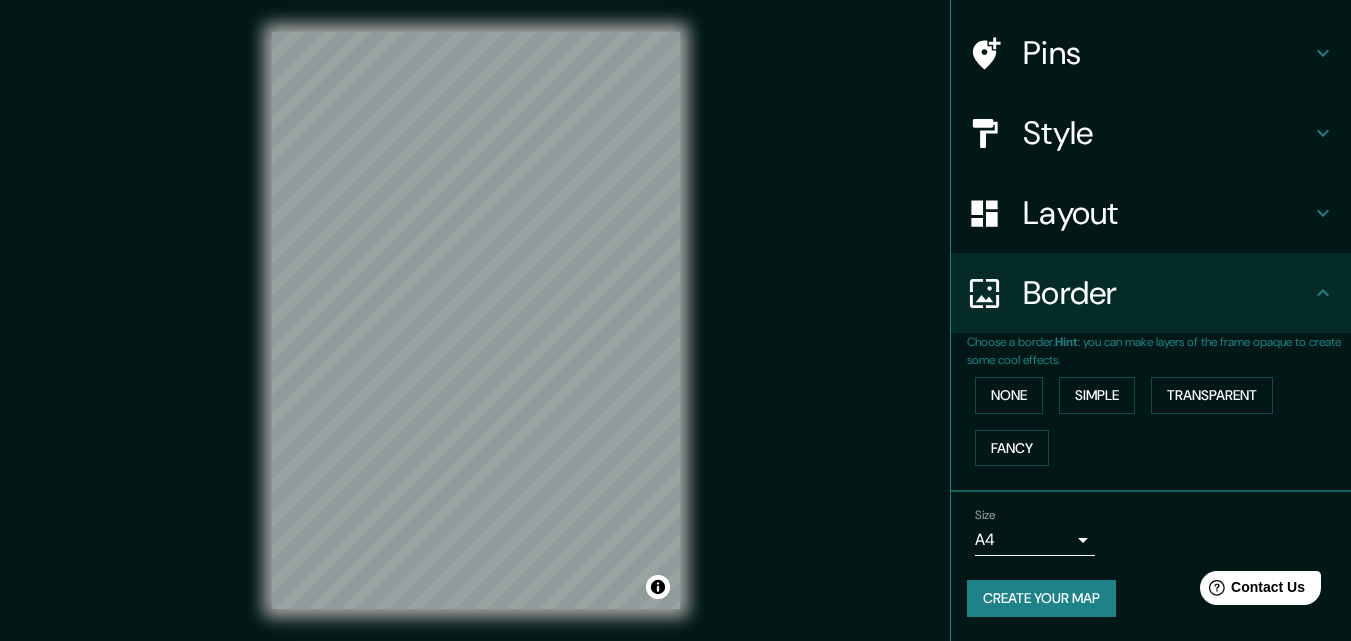 drag, startPoint x: 1001, startPoint y: 319, endPoint x: 987, endPoint y: 303, distance: 21.260292 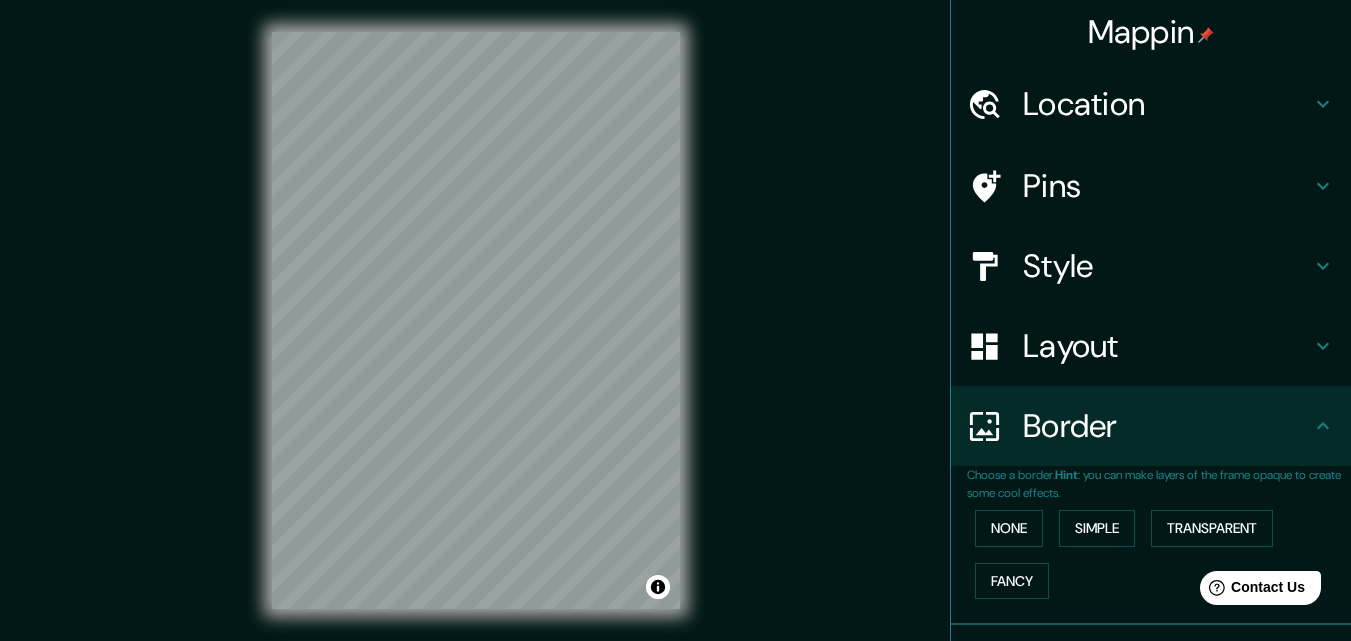 click on "Location" at bounding box center [1167, 104] 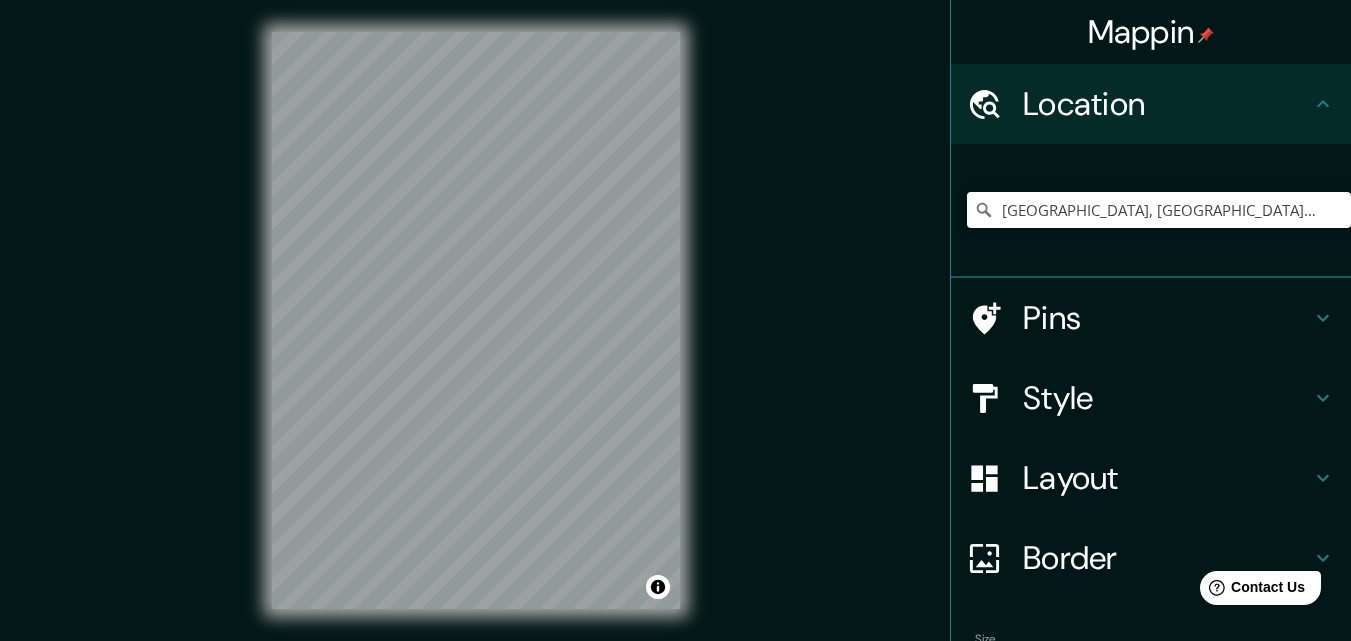 click on "Location" at bounding box center [1167, 104] 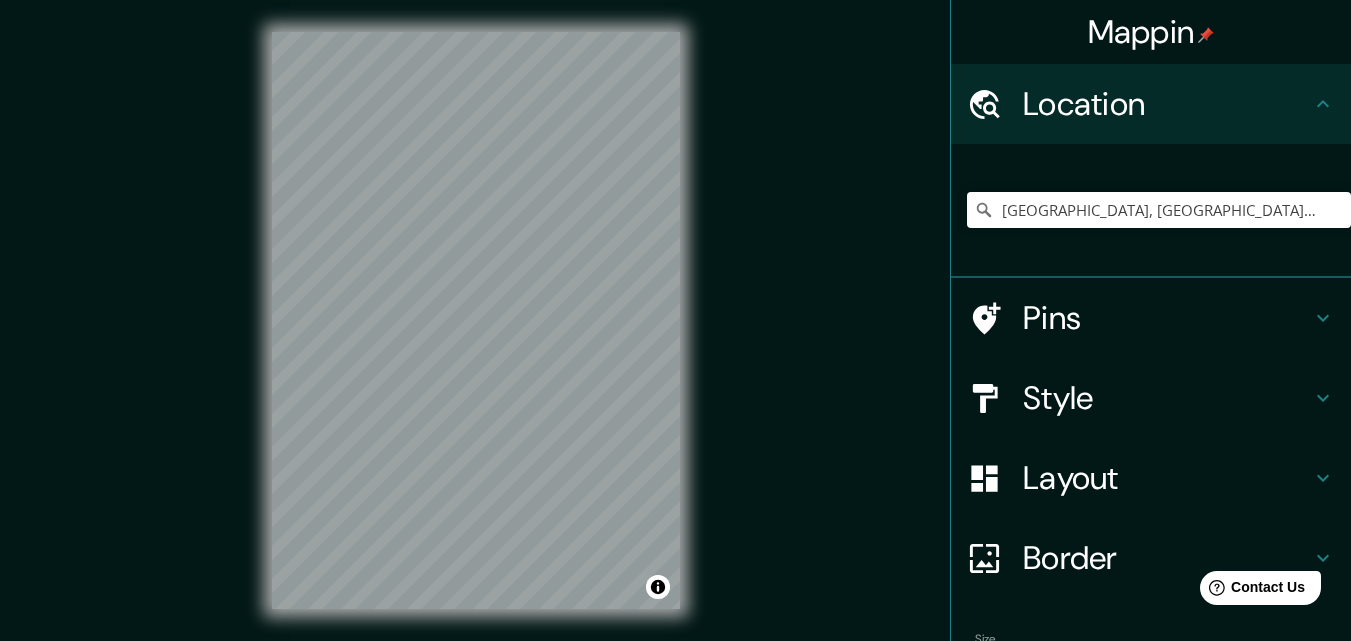 scroll, scrollTop: 124, scrollLeft: 0, axis: vertical 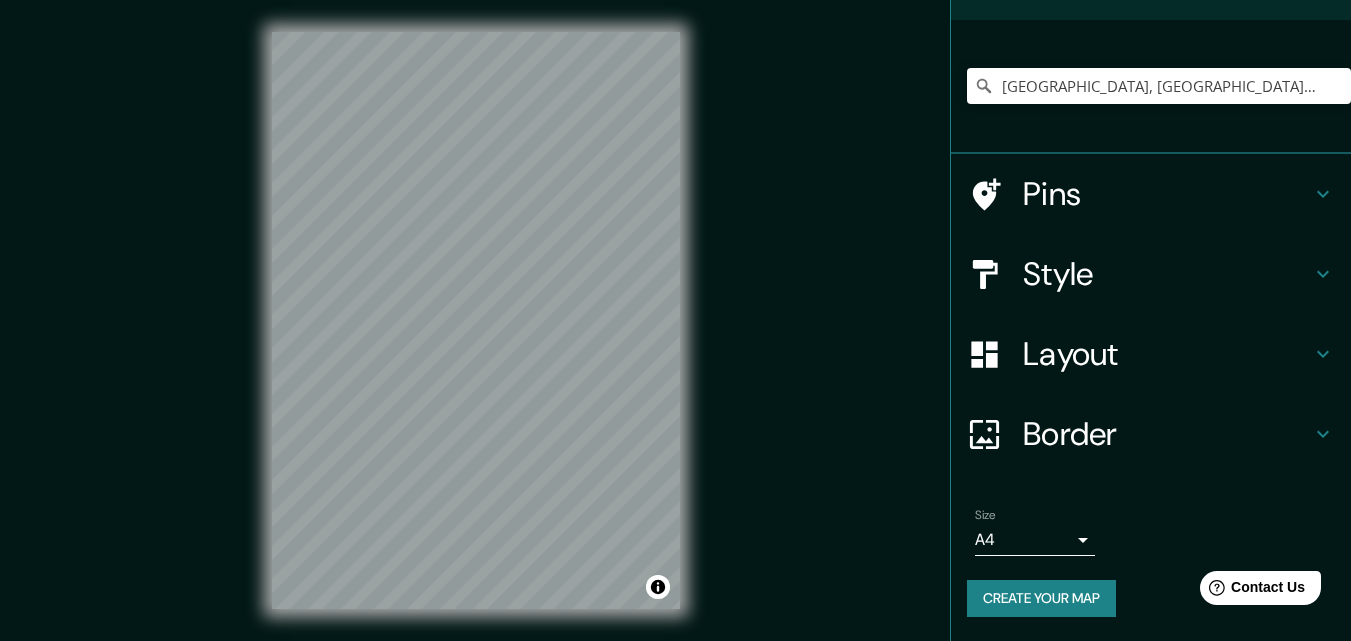 click on "Style" at bounding box center [1167, 274] 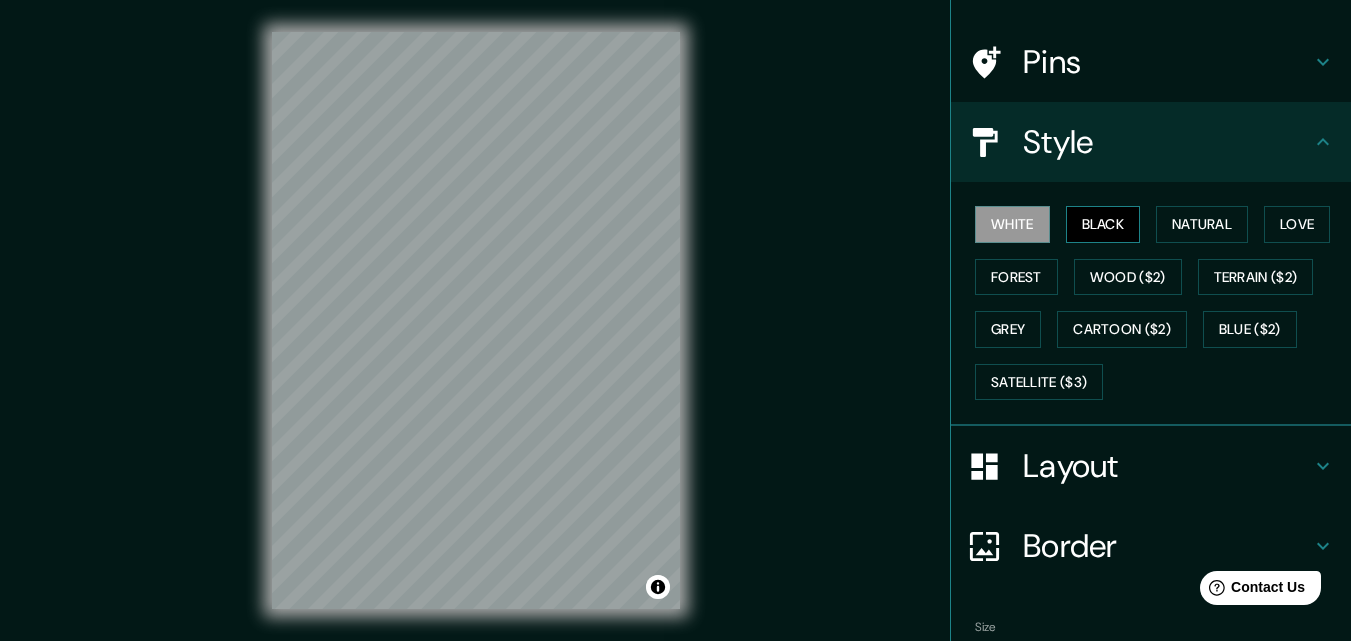 click on "Black" at bounding box center [1103, 224] 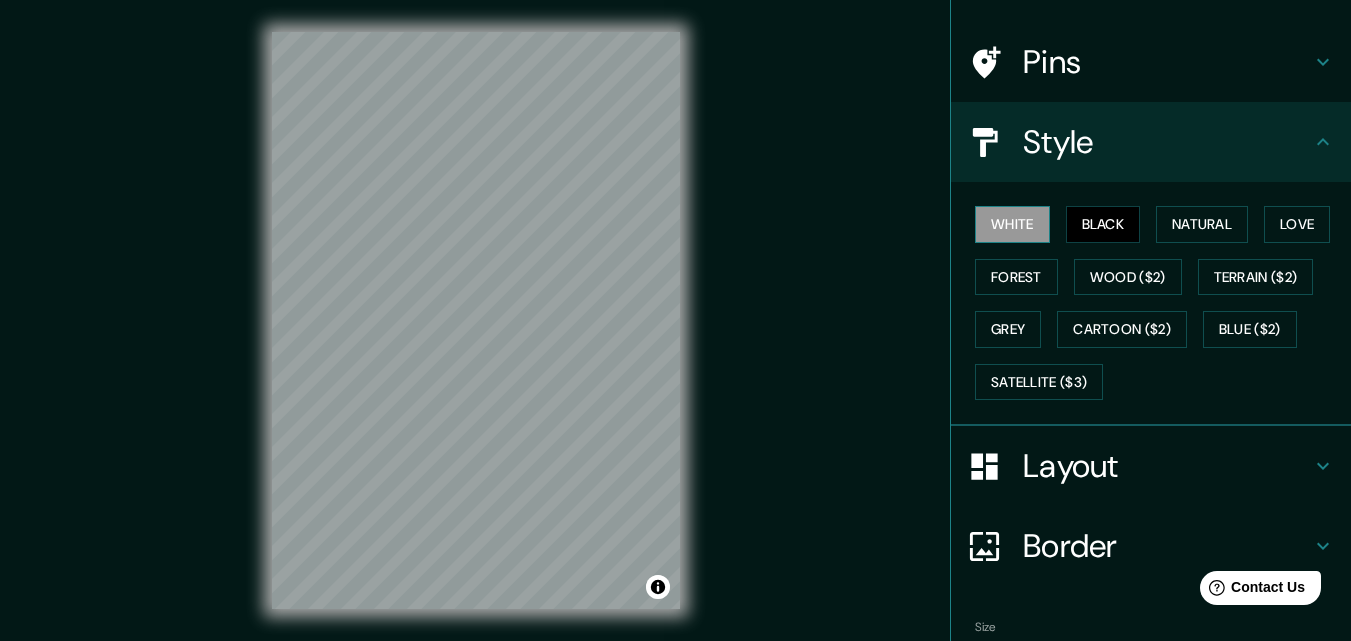 click on "White" at bounding box center (1012, 224) 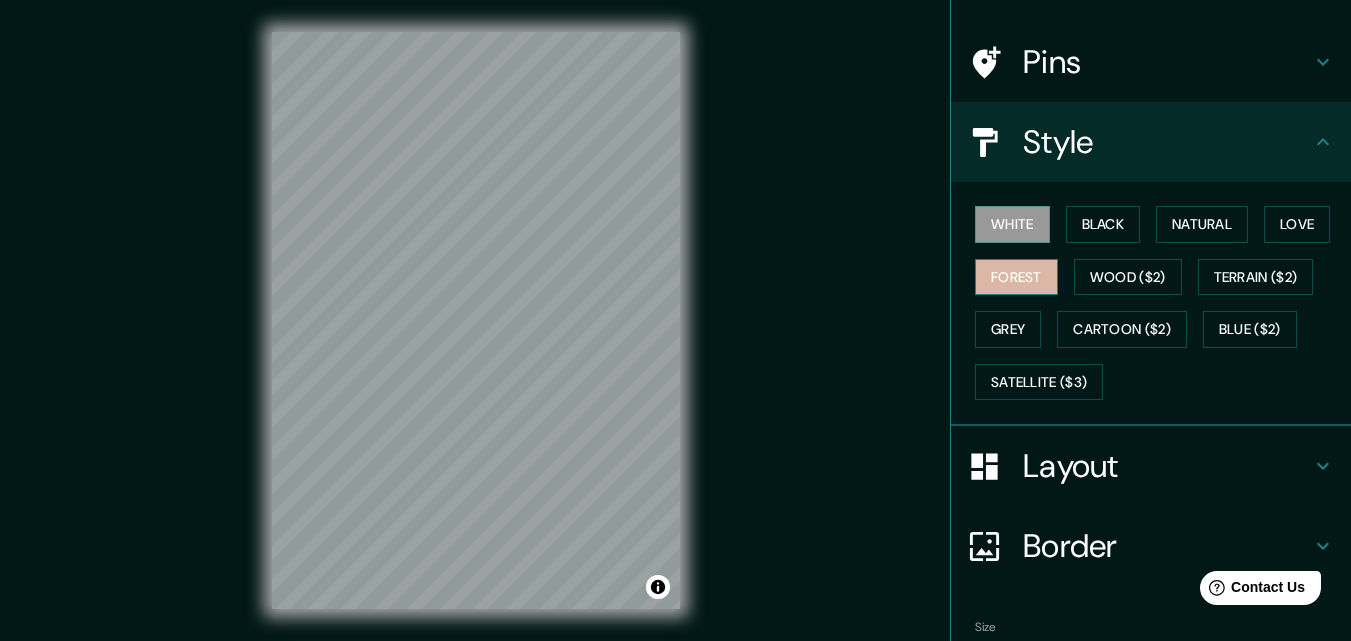click on "Forest" at bounding box center [1016, 277] 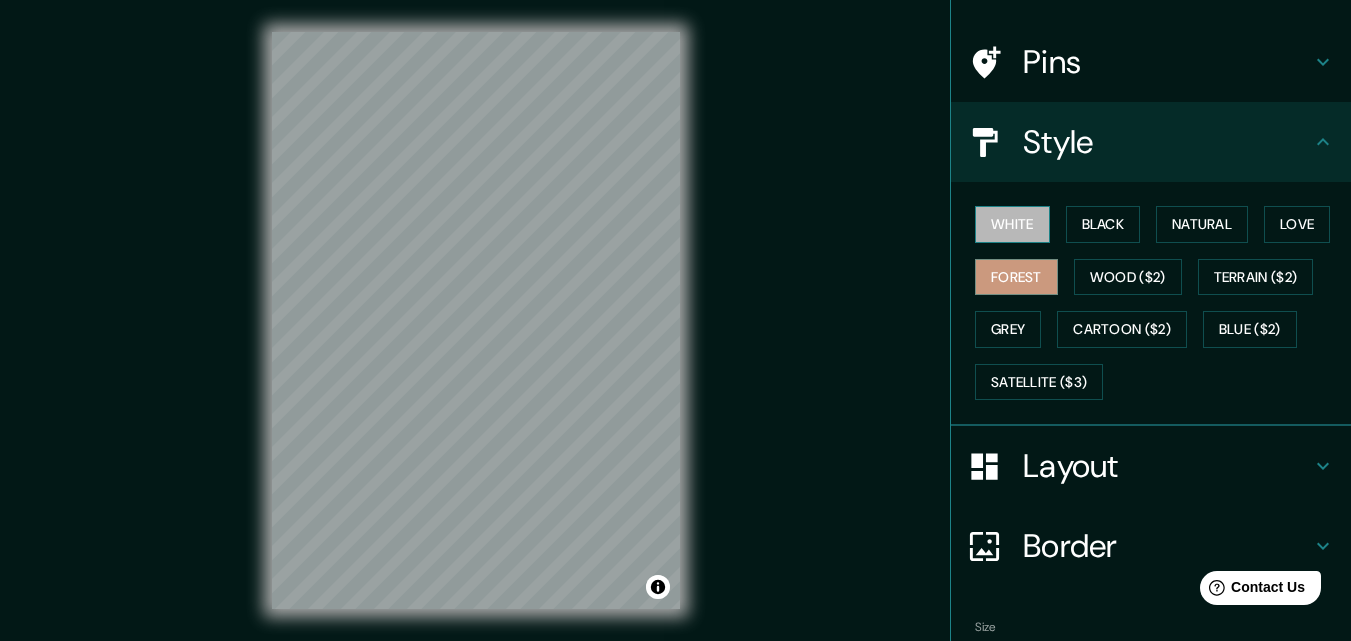 click on "White" at bounding box center [1012, 224] 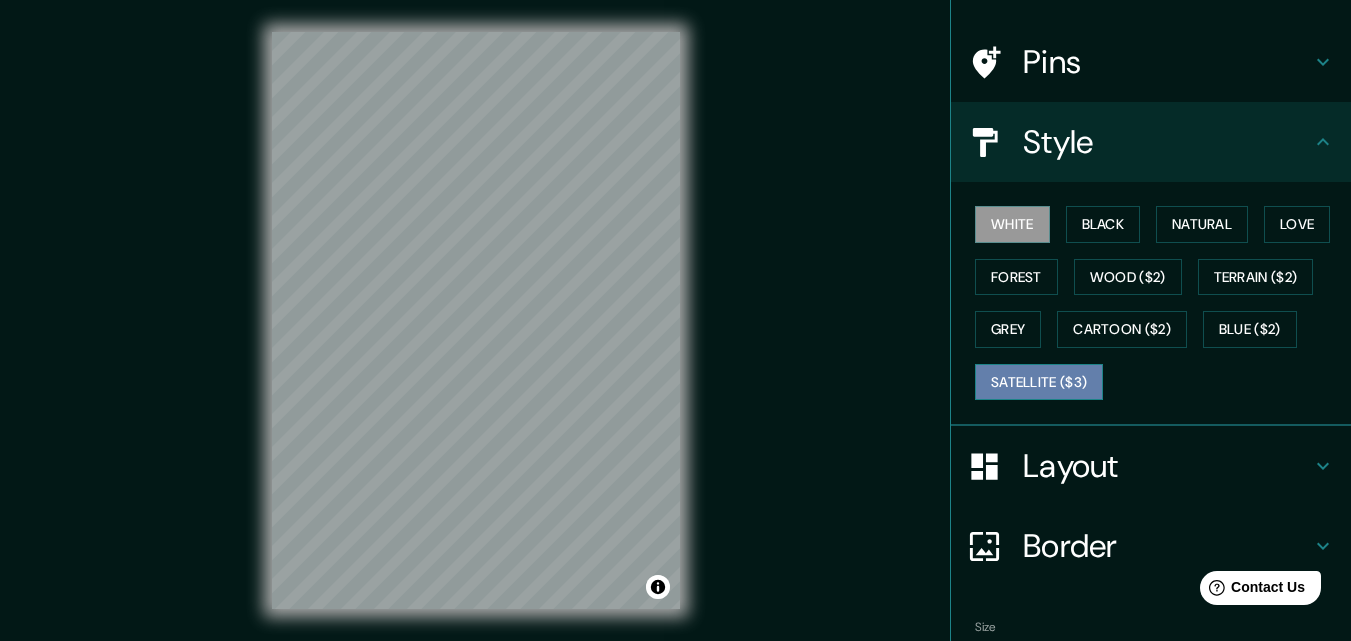 click on "Satellite ($3)" at bounding box center [1039, 382] 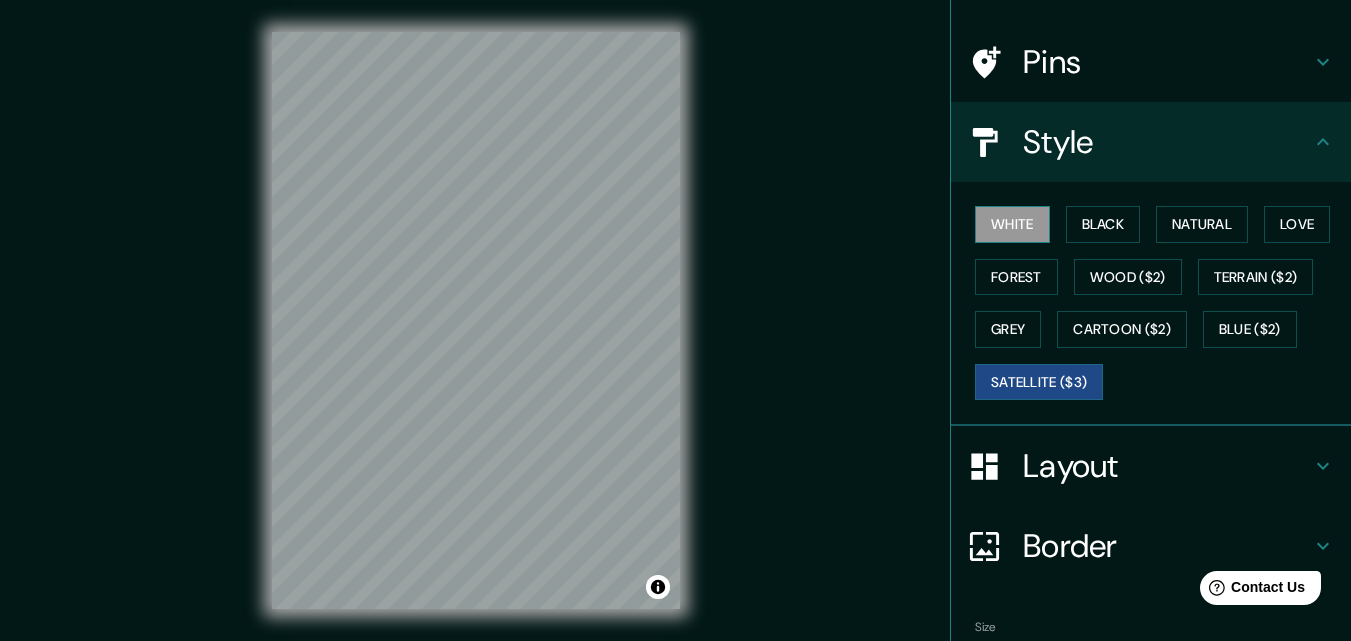 click on "White" at bounding box center [1012, 224] 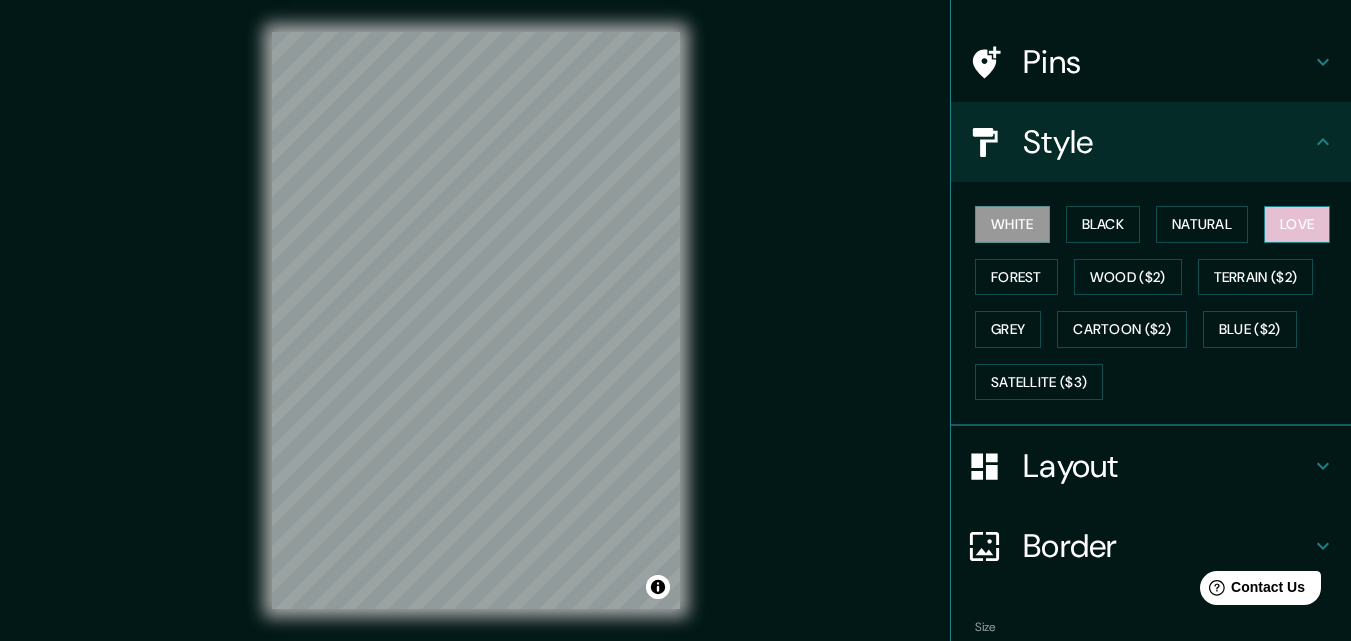 click on "Love" at bounding box center [1297, 224] 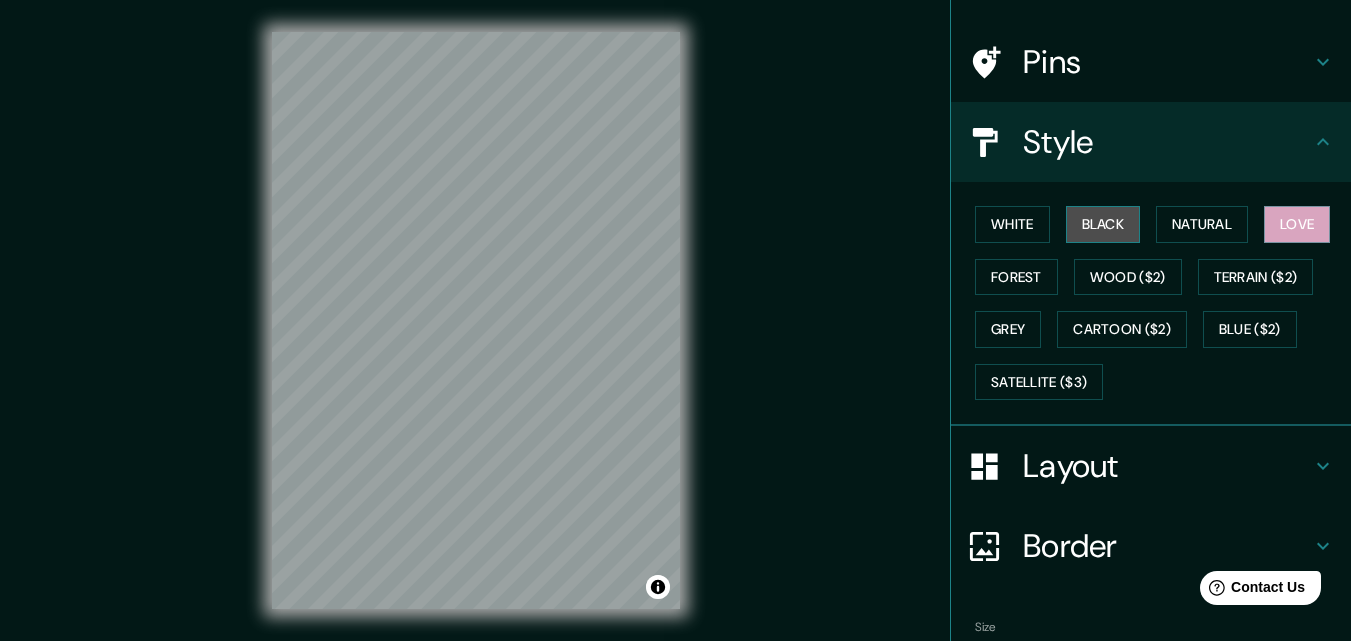 click on "Black" at bounding box center (1103, 224) 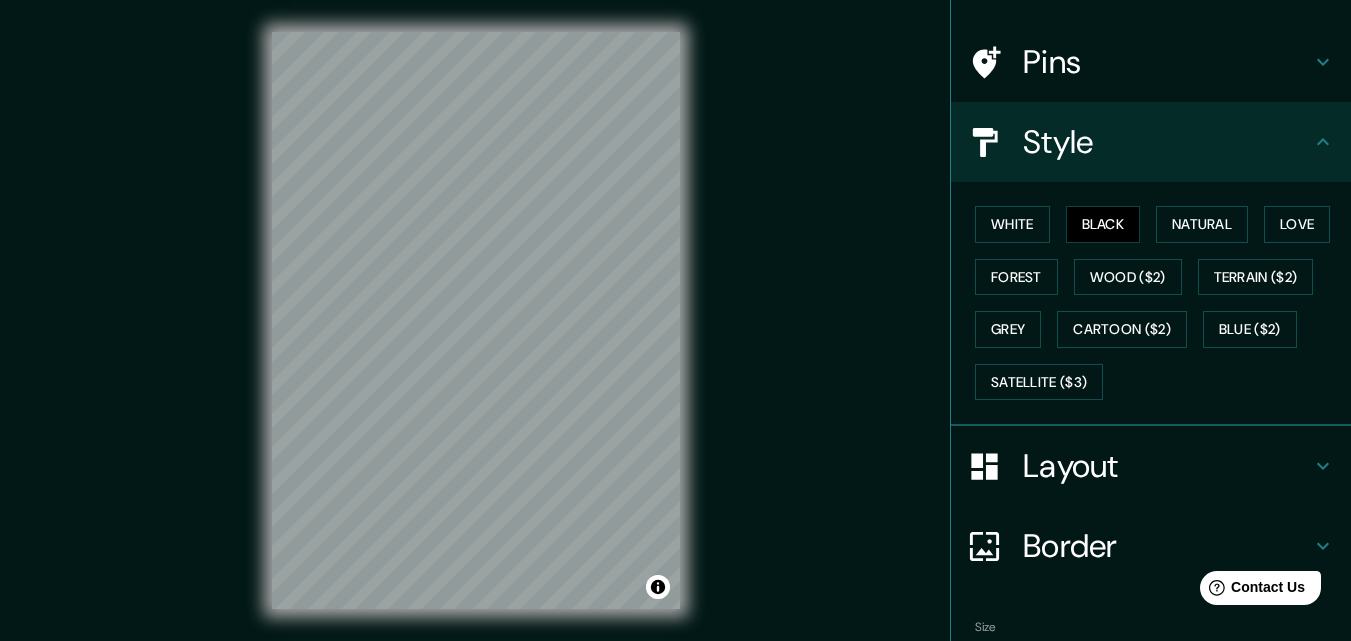 click on "Layout" at bounding box center (1167, 466) 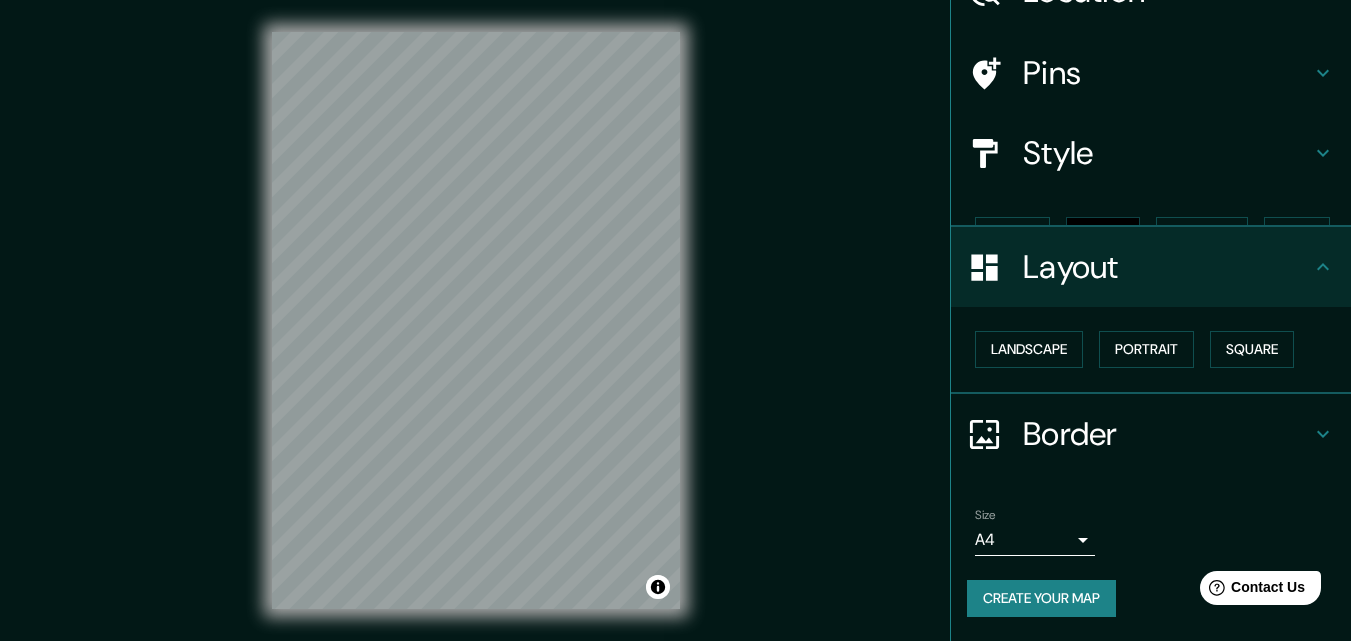 scroll, scrollTop: 78, scrollLeft: 0, axis: vertical 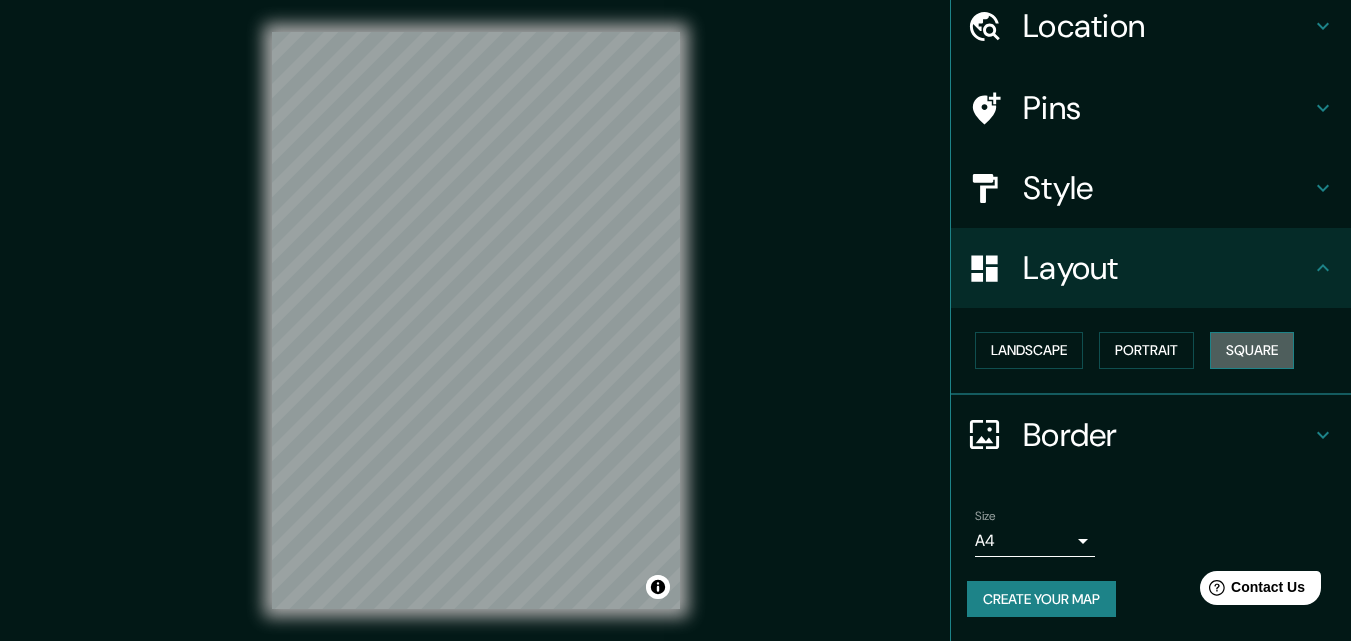 click on "Square" at bounding box center (1252, 350) 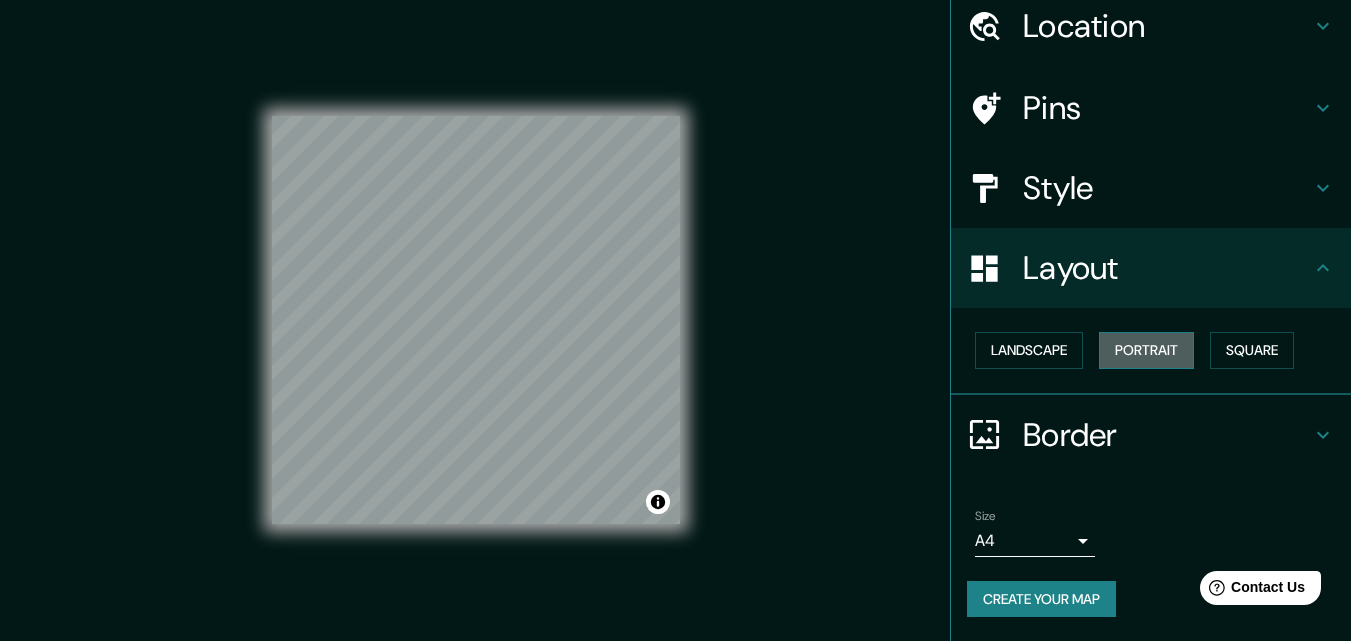 click on "Portrait" at bounding box center [1146, 350] 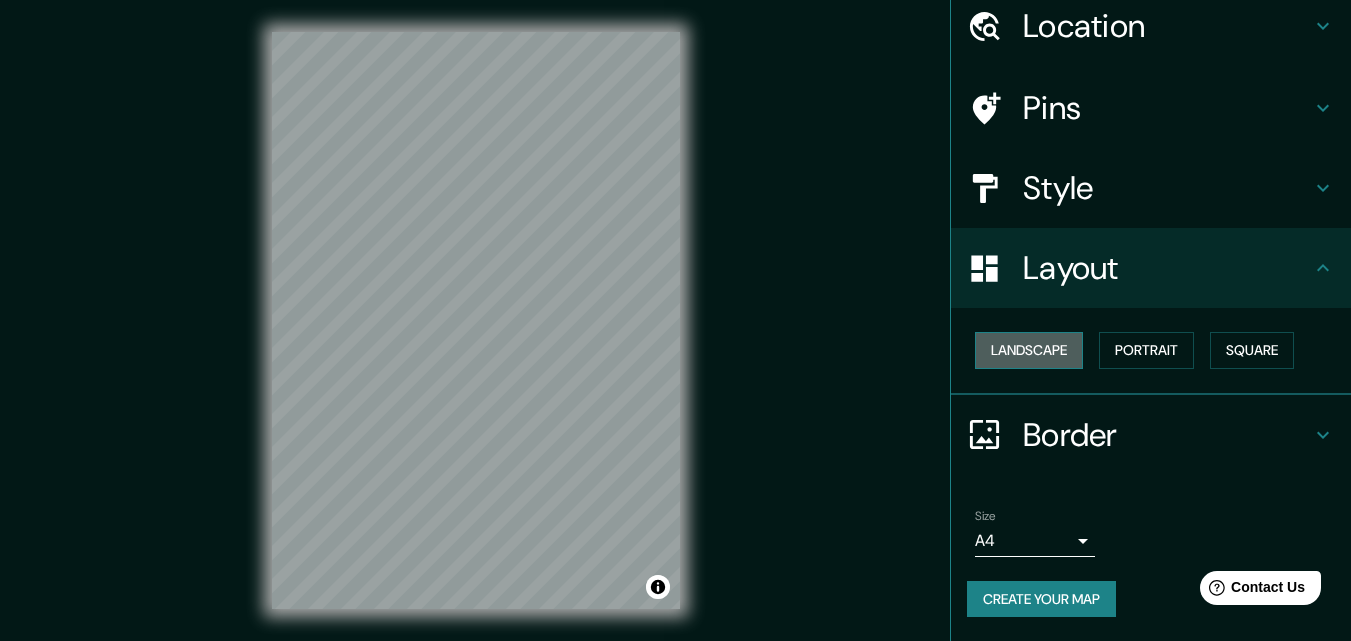 click on "Landscape" at bounding box center [1029, 350] 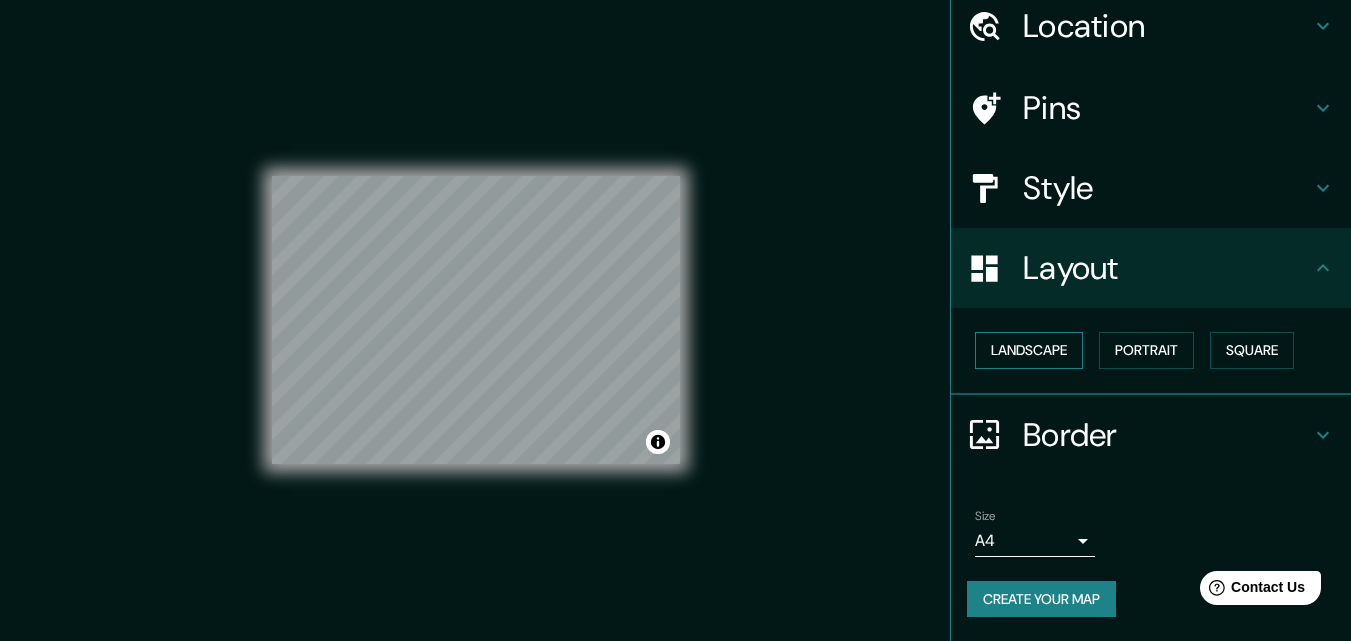 click on "Landscape" at bounding box center [1029, 350] 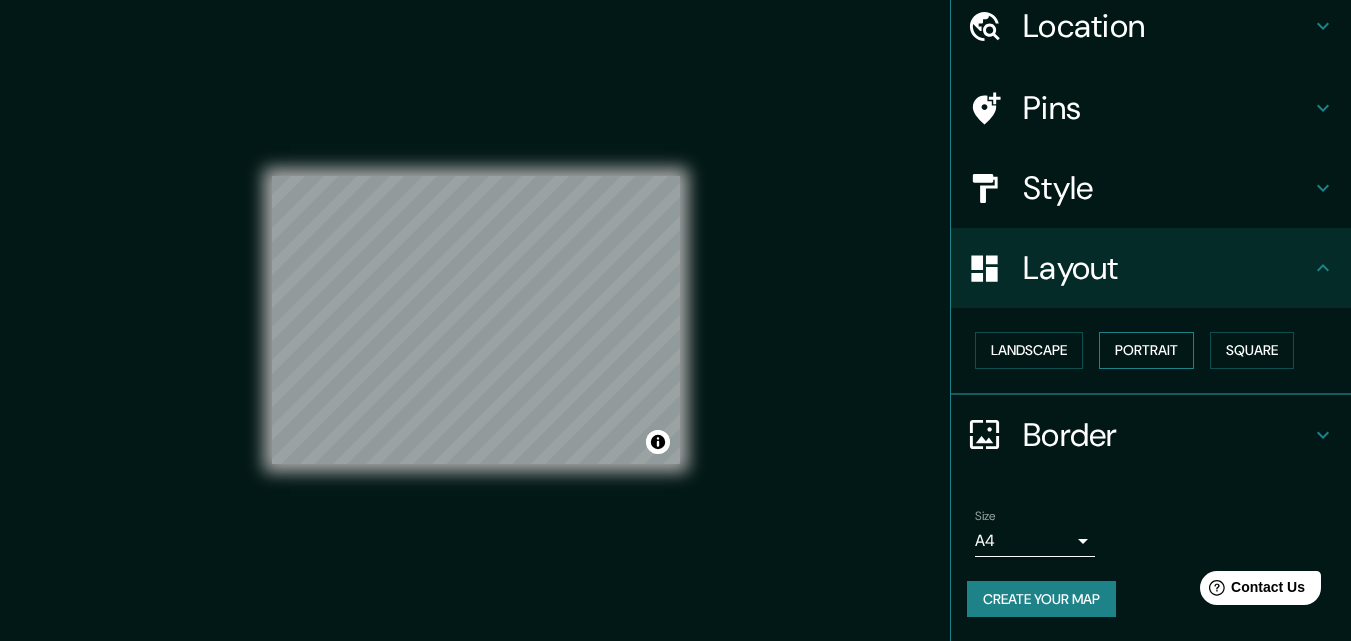 click on "Portrait" at bounding box center [1146, 350] 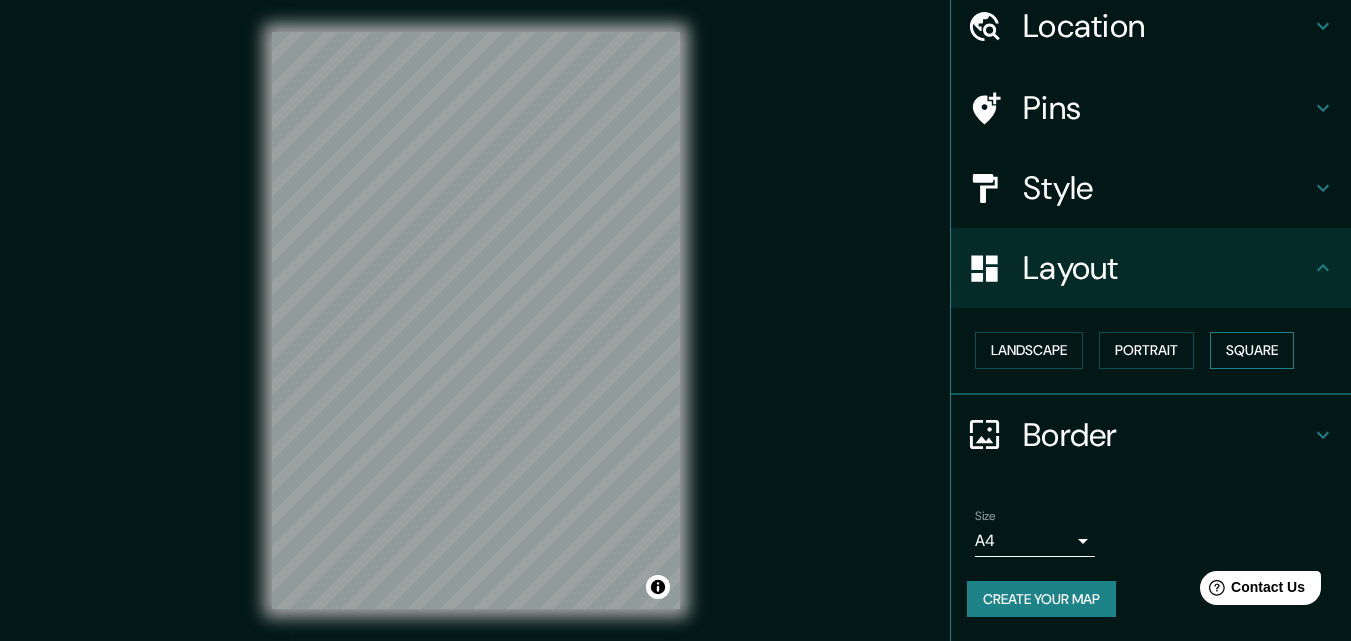 scroll, scrollTop: 32, scrollLeft: 0, axis: vertical 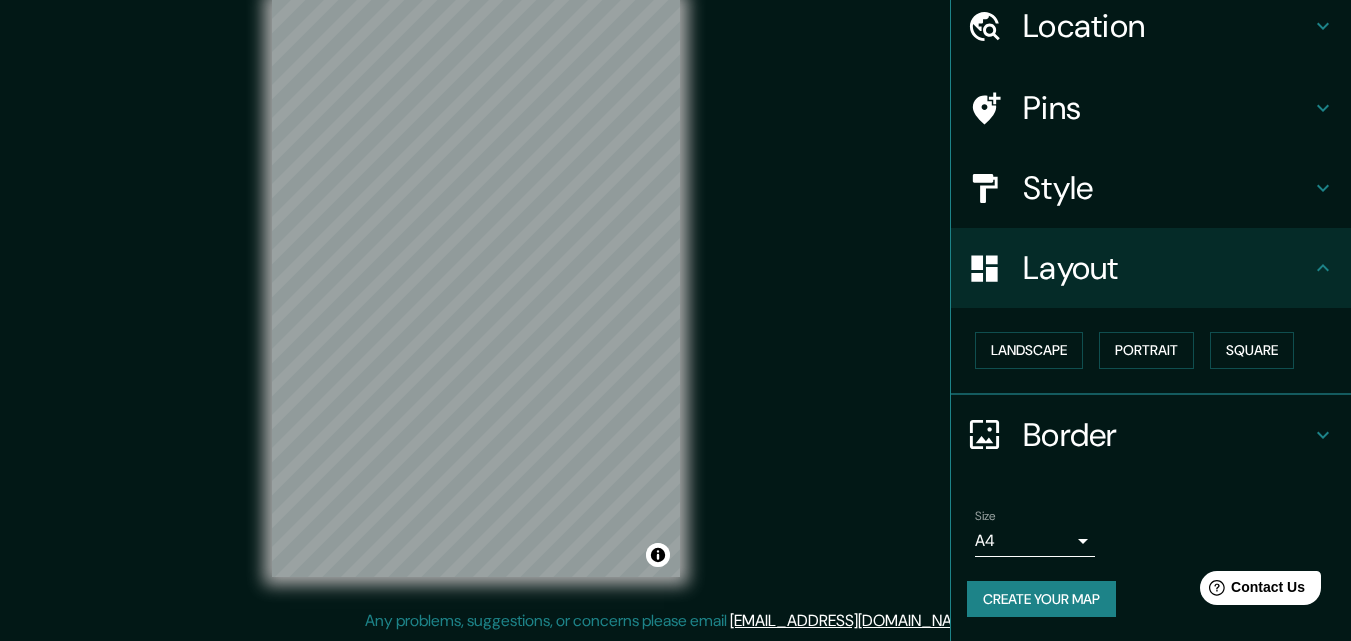 click on "Border" at bounding box center (1167, 435) 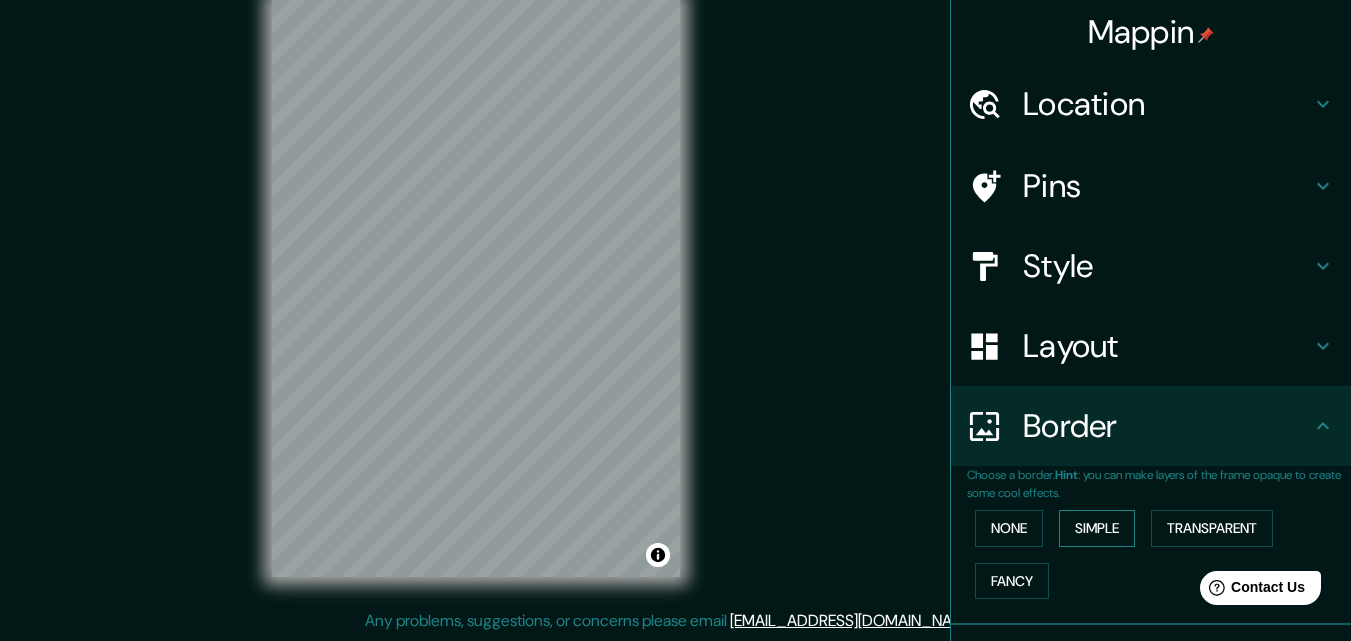 scroll, scrollTop: 133, scrollLeft: 0, axis: vertical 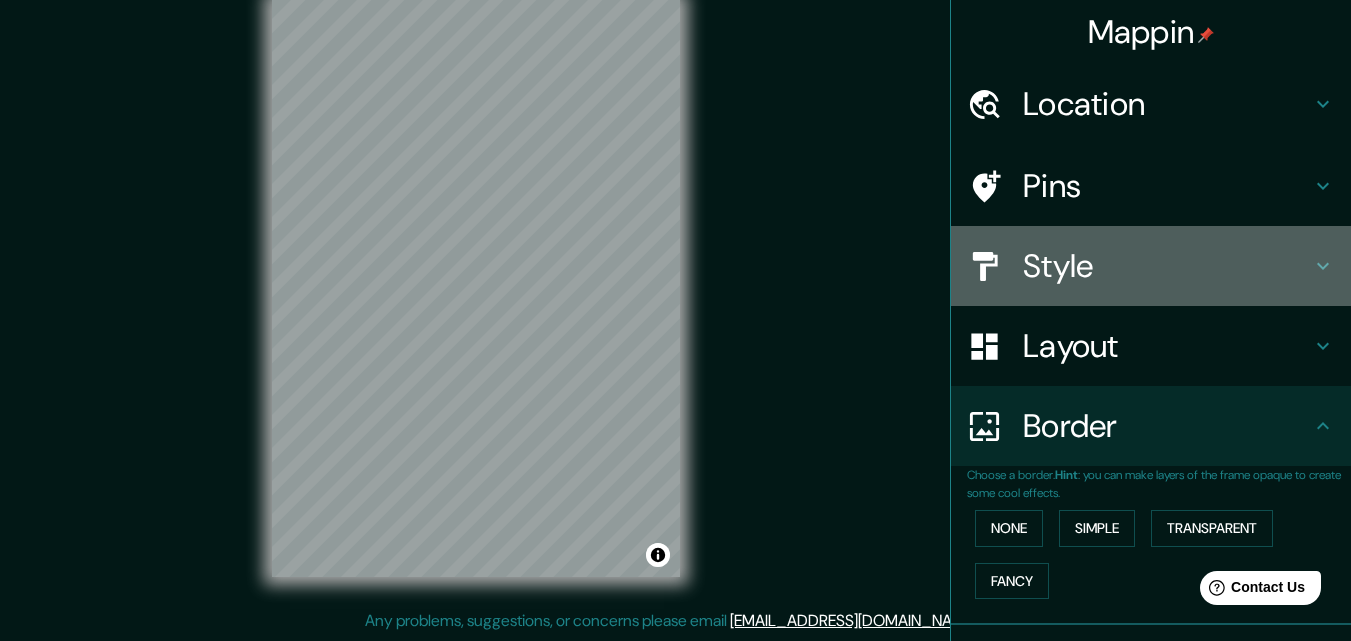 click on "Style" at bounding box center (1167, 266) 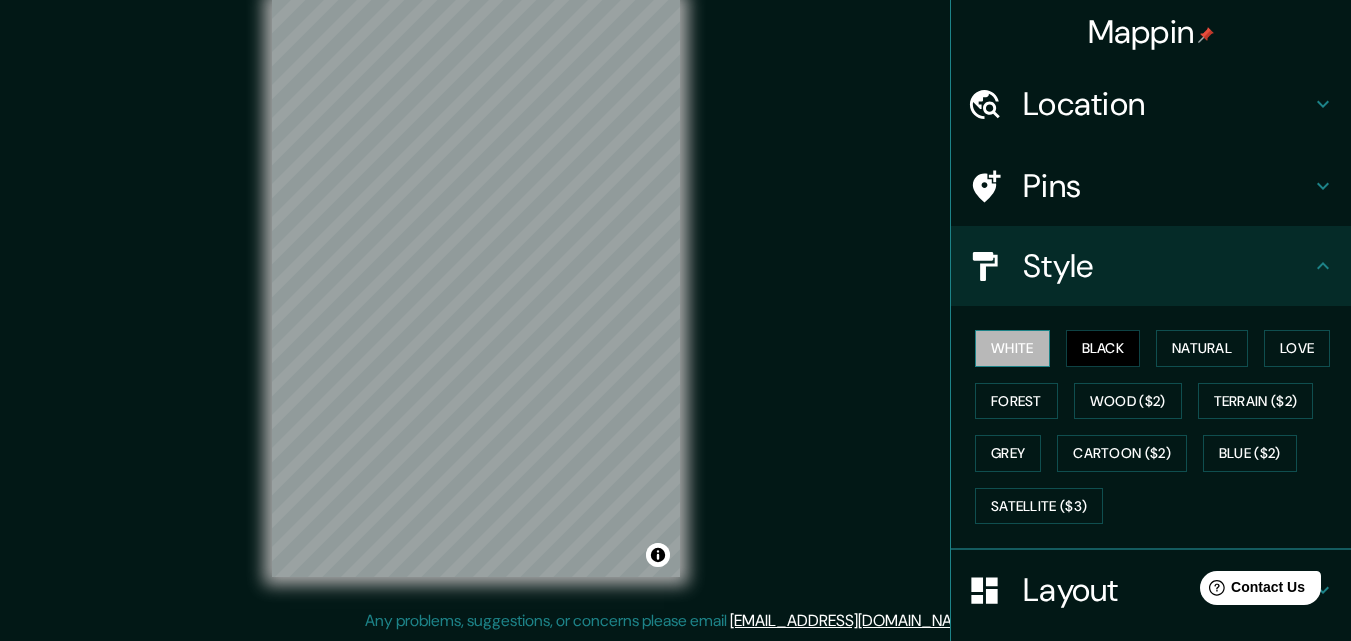 click on "White" at bounding box center (1012, 348) 